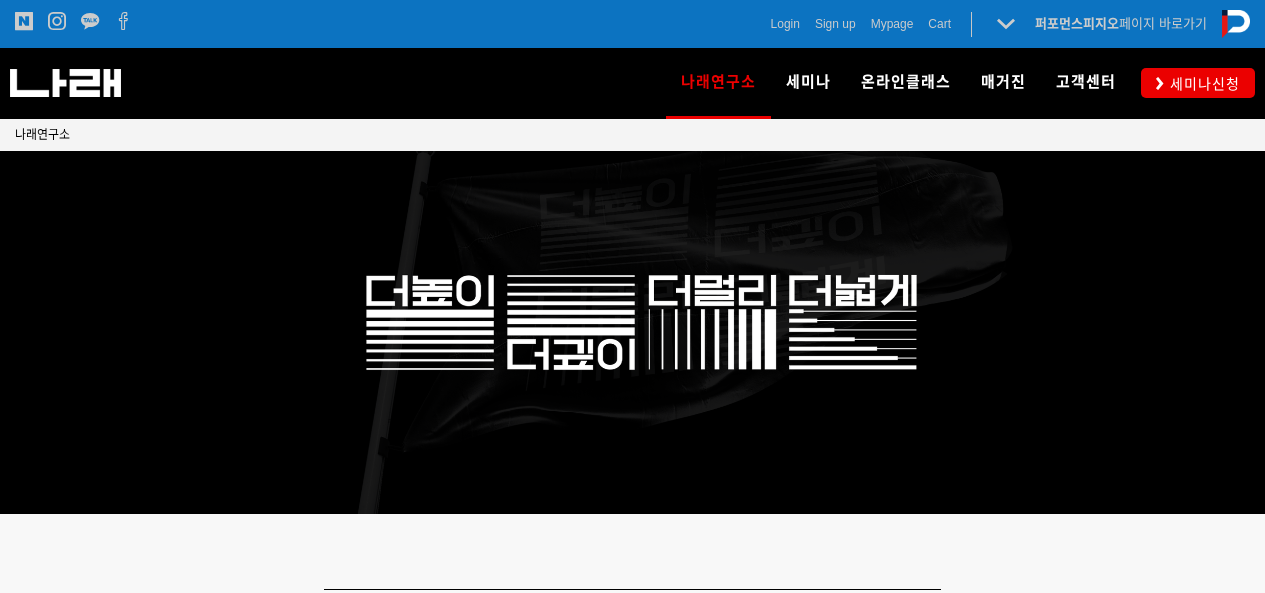 scroll, scrollTop: 320, scrollLeft: 0, axis: vertical 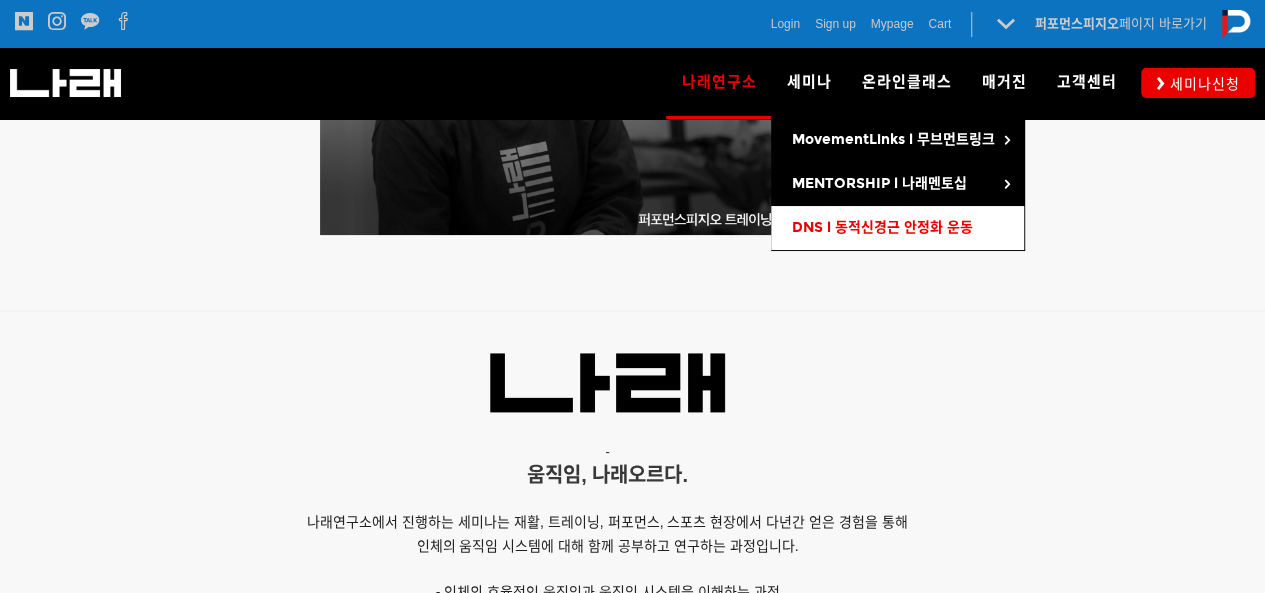 click on "DNS l 동적신경근 안정화 운동" at bounding box center [881, 227] 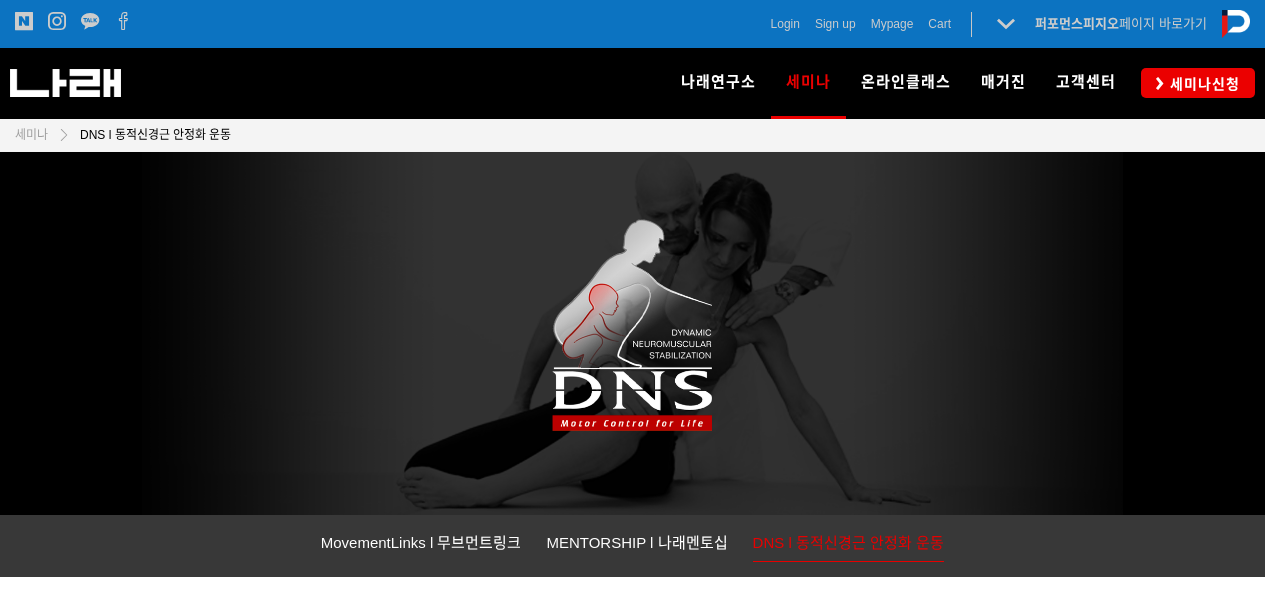 scroll, scrollTop: 0, scrollLeft: 0, axis: both 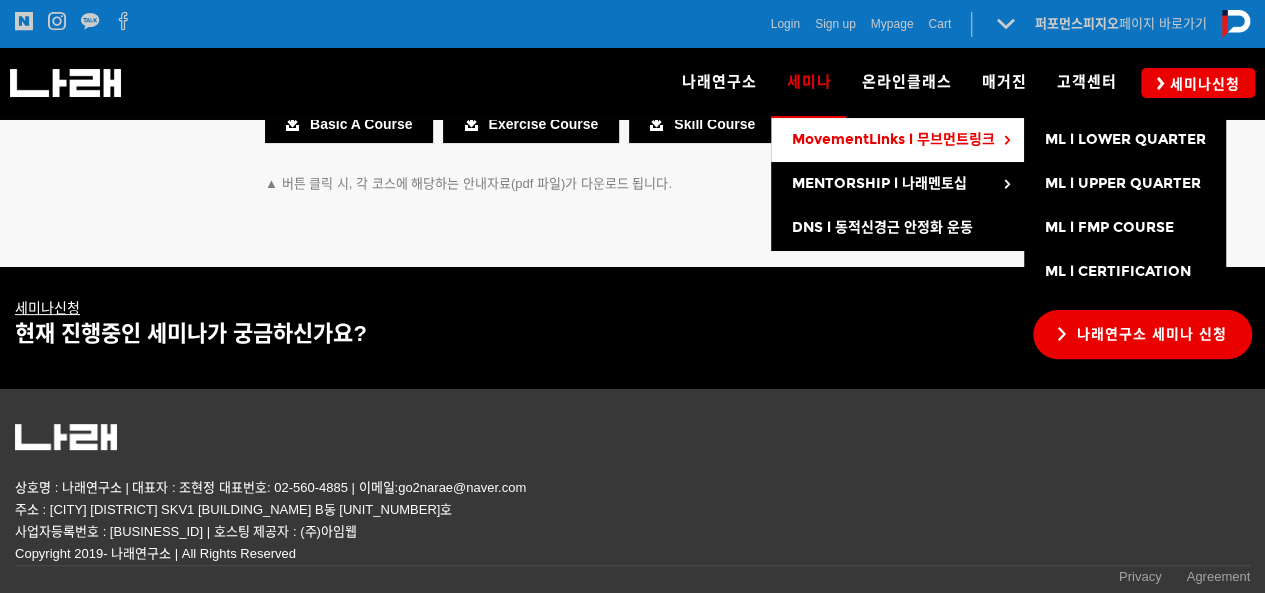 click on "MovementLinks l 무브먼트링크" at bounding box center [892, 139] 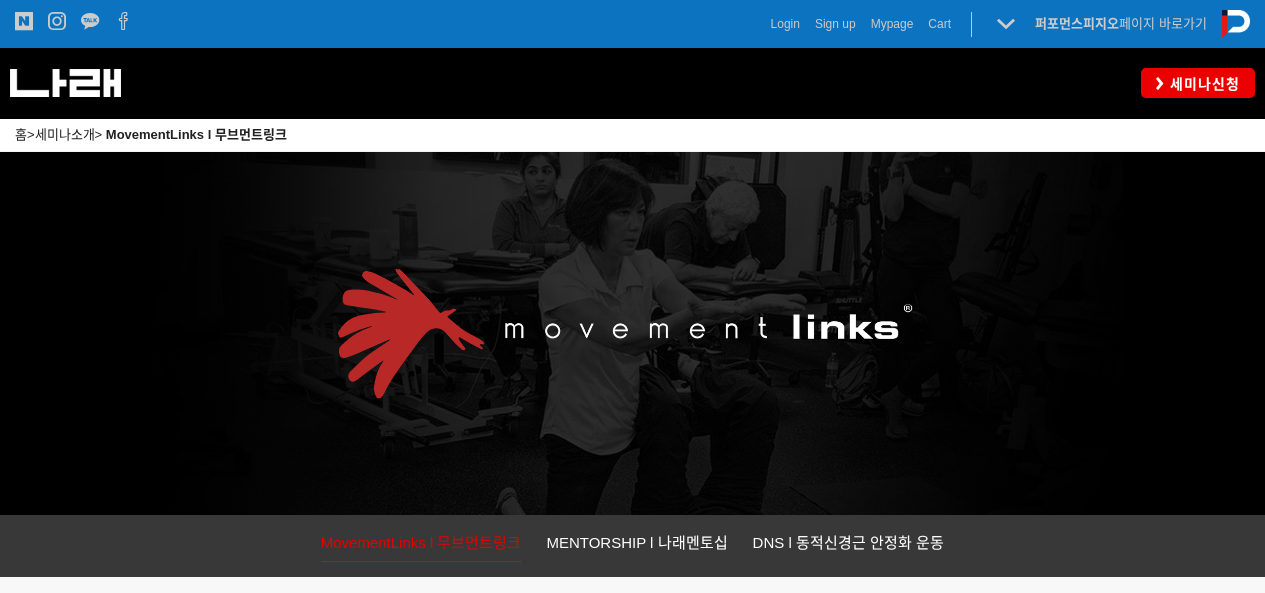 scroll, scrollTop: 0, scrollLeft: 0, axis: both 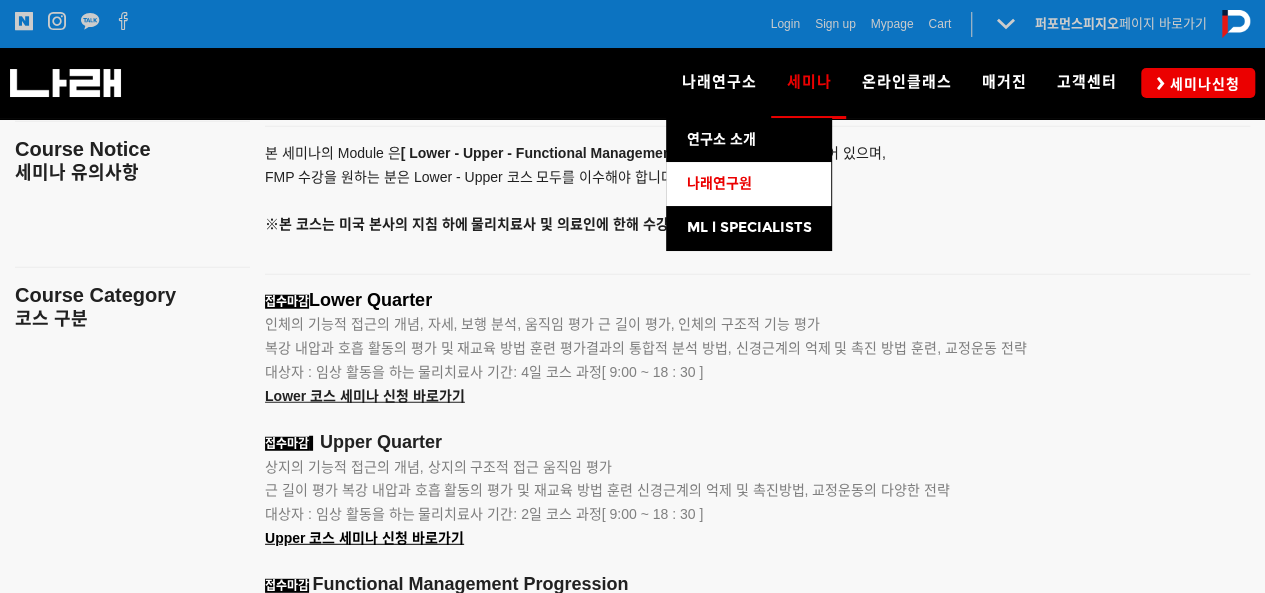 click on "나래연구원" at bounding box center [718, 183] 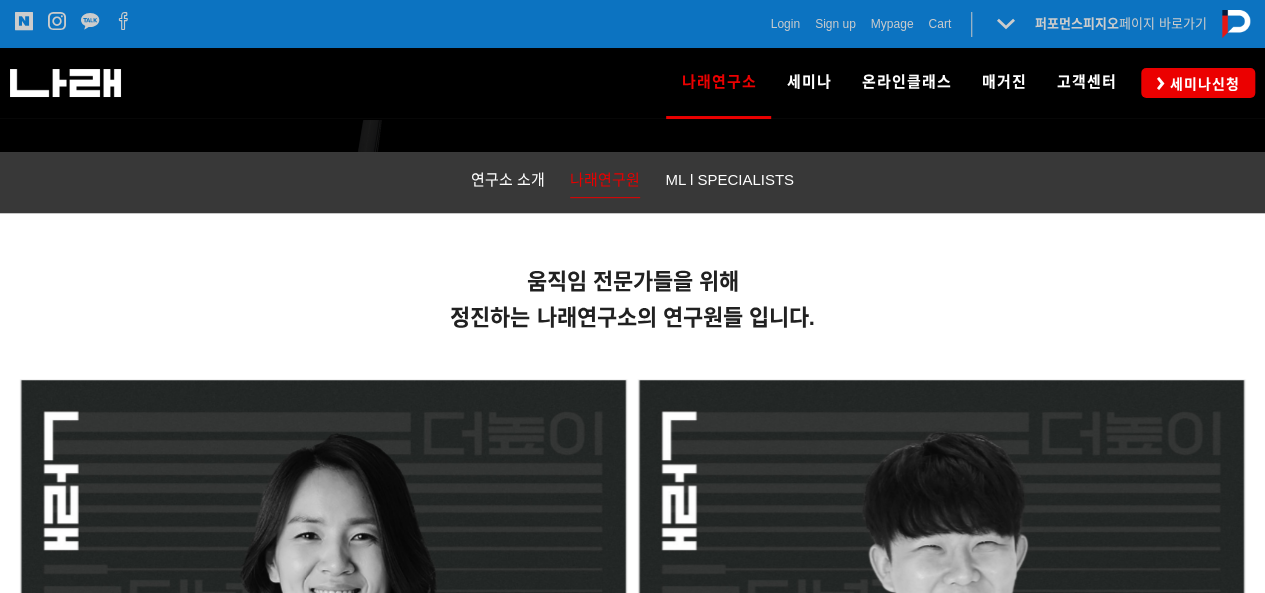 scroll, scrollTop: 652, scrollLeft: 0, axis: vertical 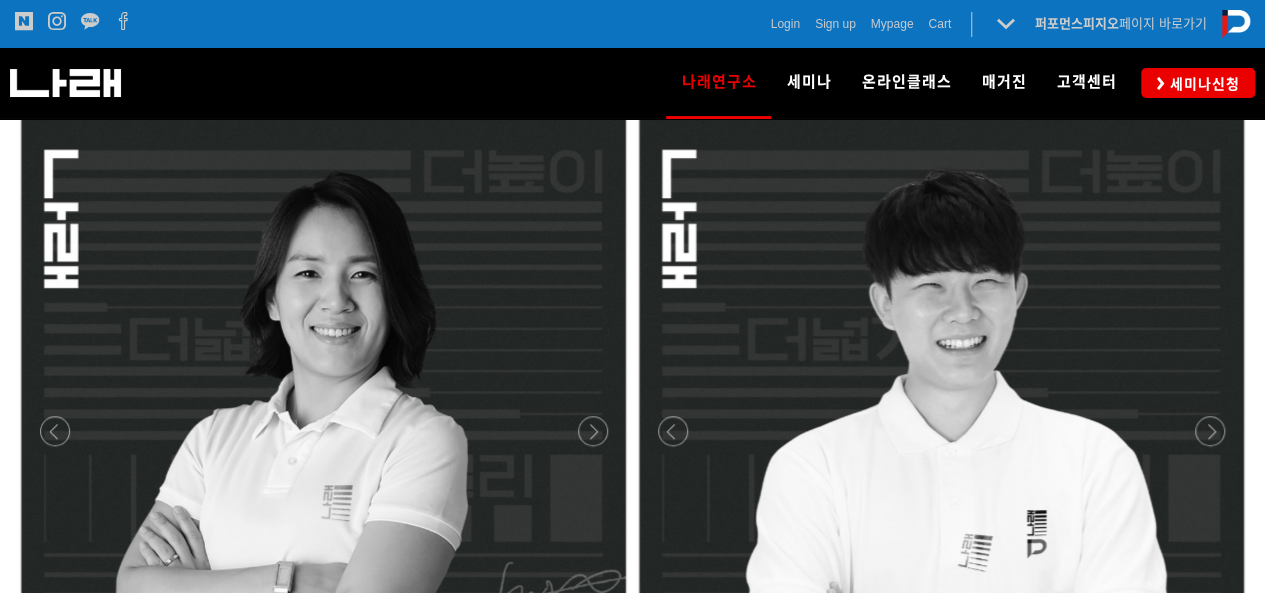 click at bounding box center [324, 730] 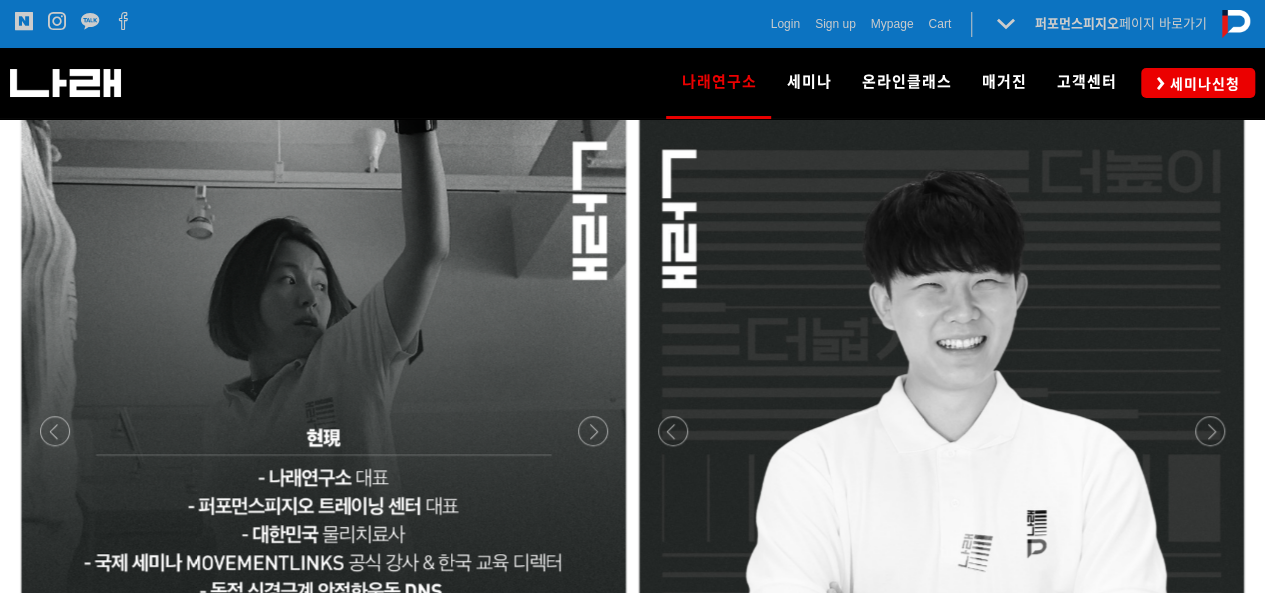 click at bounding box center (324, 730) 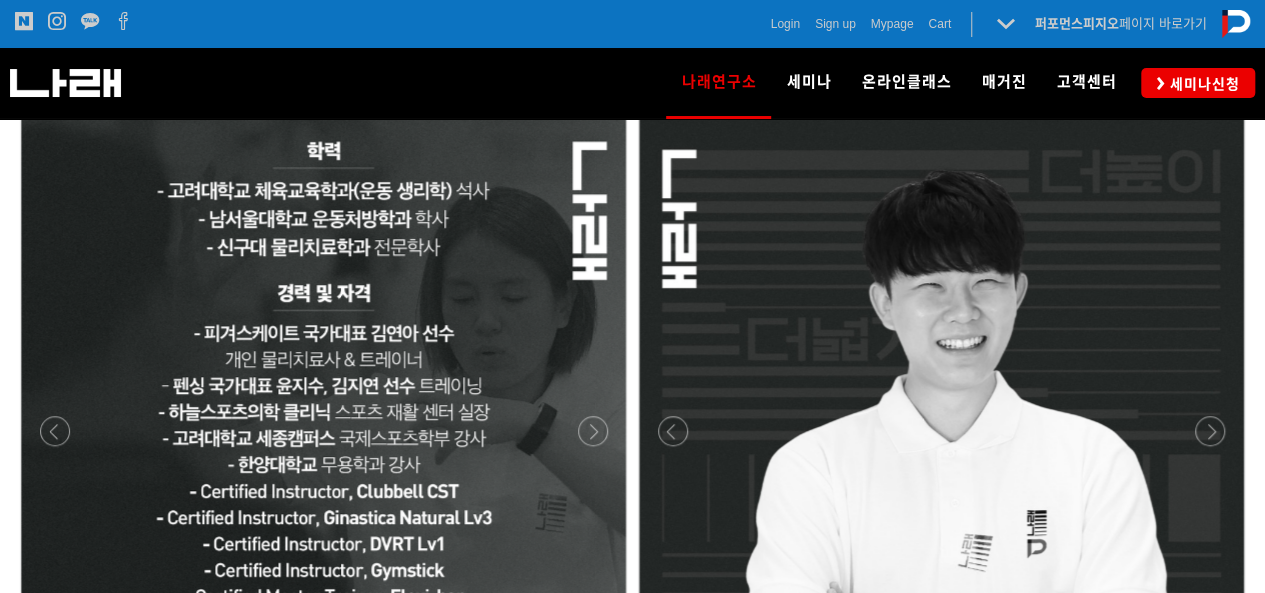 click at bounding box center [324, 730] 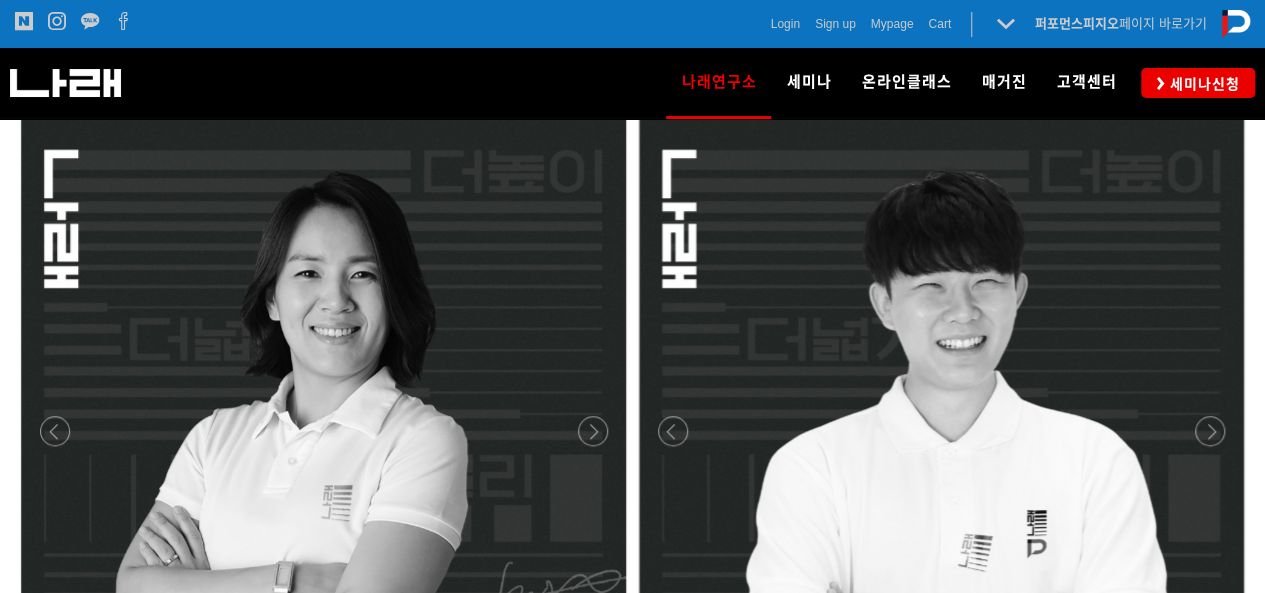 click at bounding box center [942, 730] 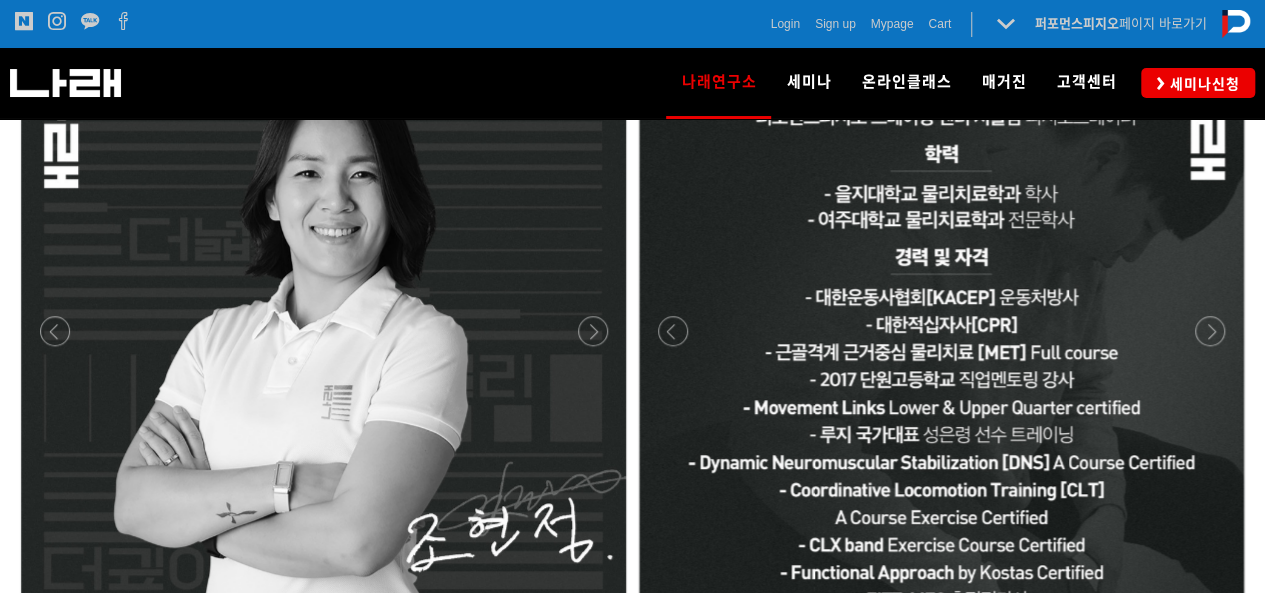 scroll, scrollTop: 852, scrollLeft: 0, axis: vertical 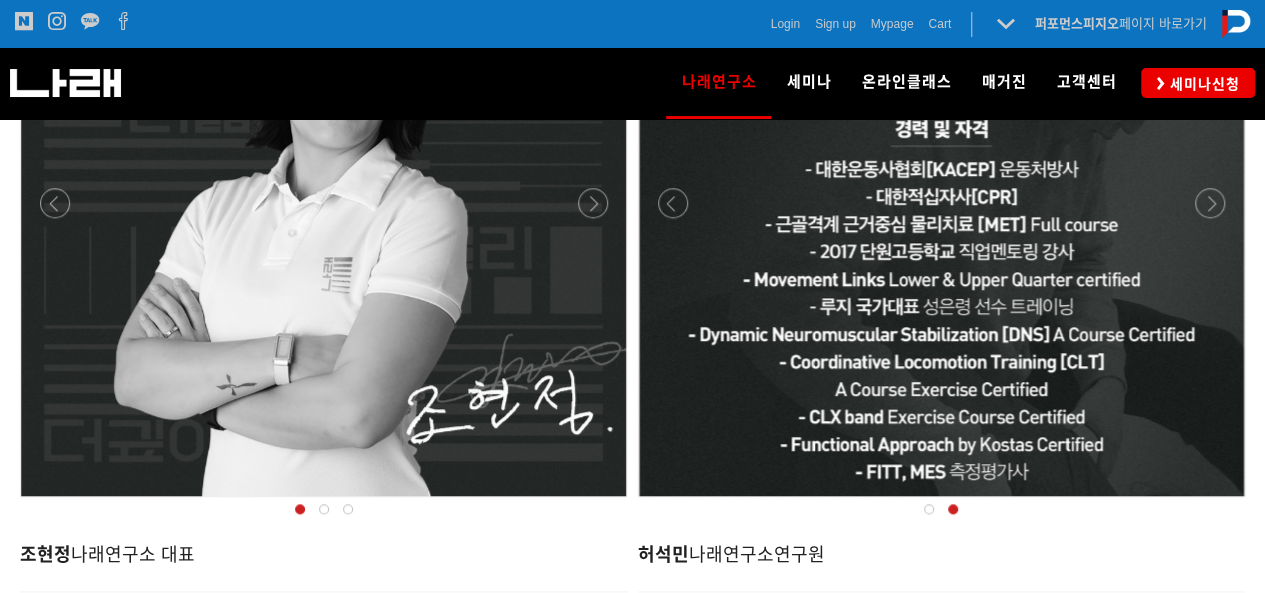 click at bounding box center [942, 502] 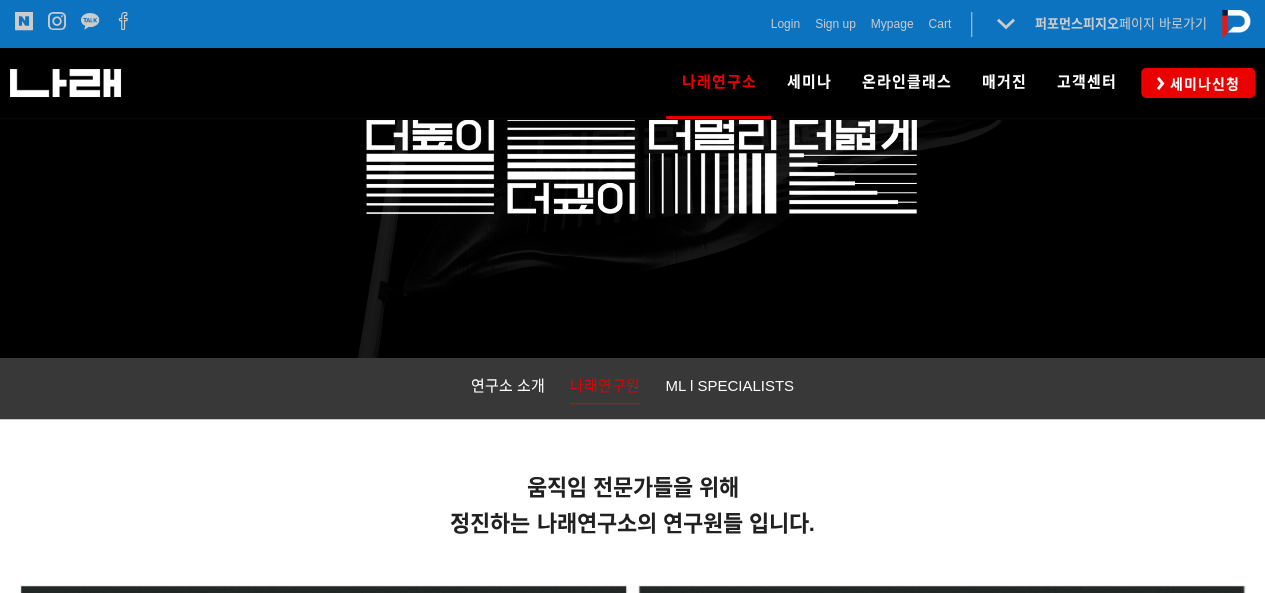 scroll, scrollTop: 157, scrollLeft: 0, axis: vertical 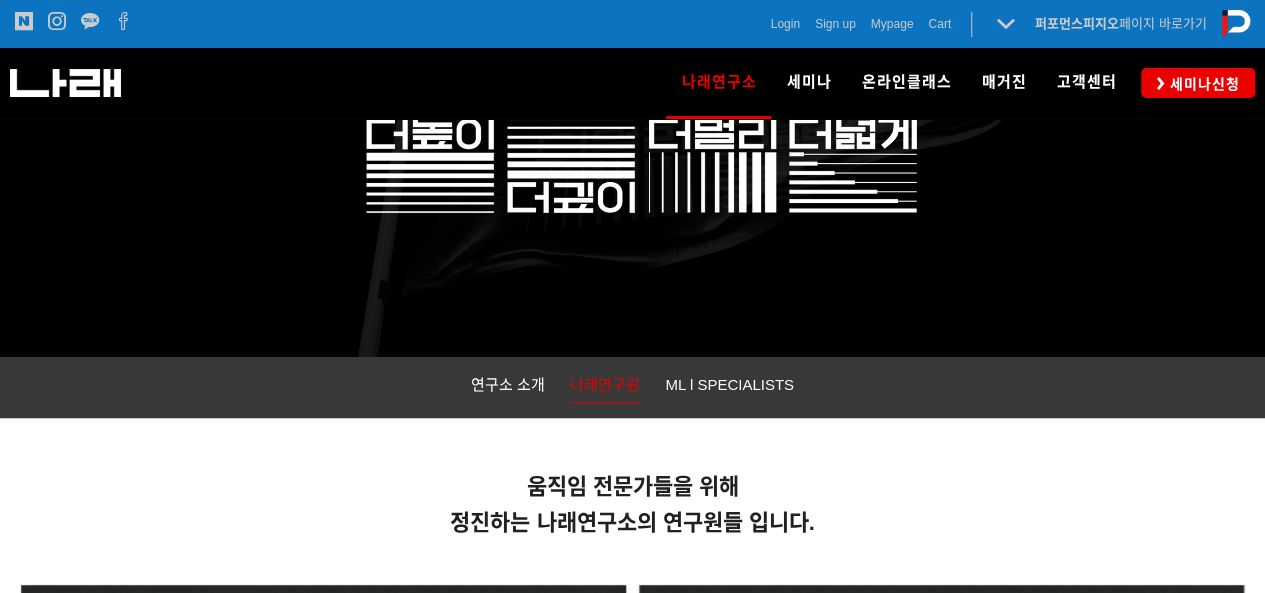 click on "ML l SPECIALISTS" at bounding box center [729, 384] 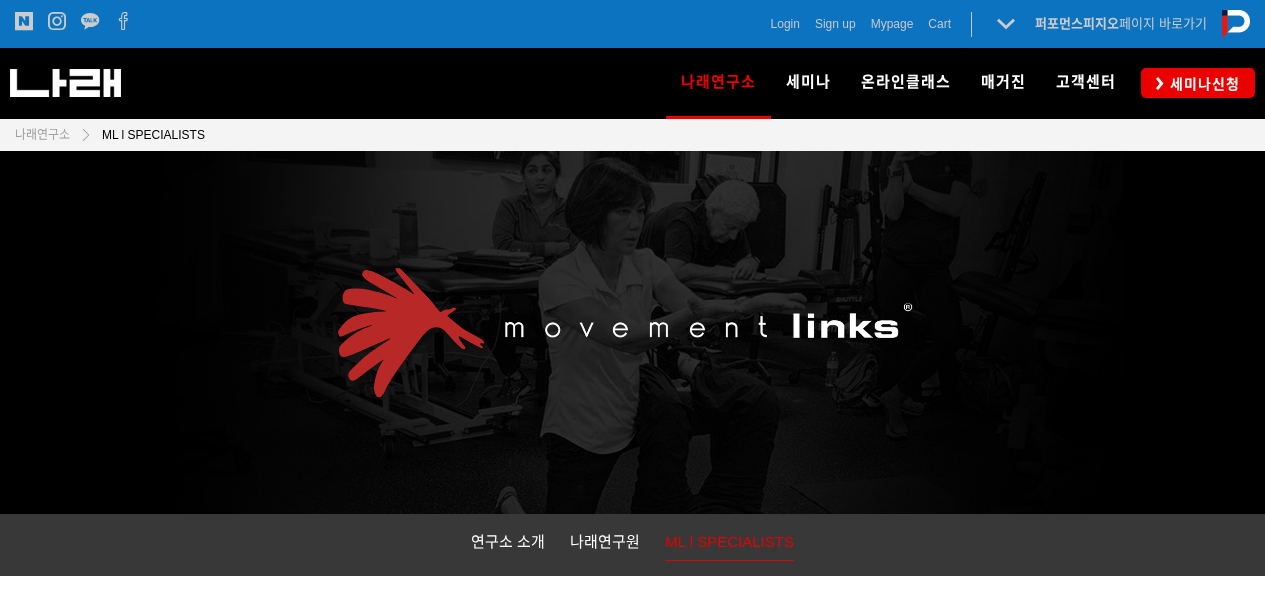 scroll, scrollTop: 382, scrollLeft: 0, axis: vertical 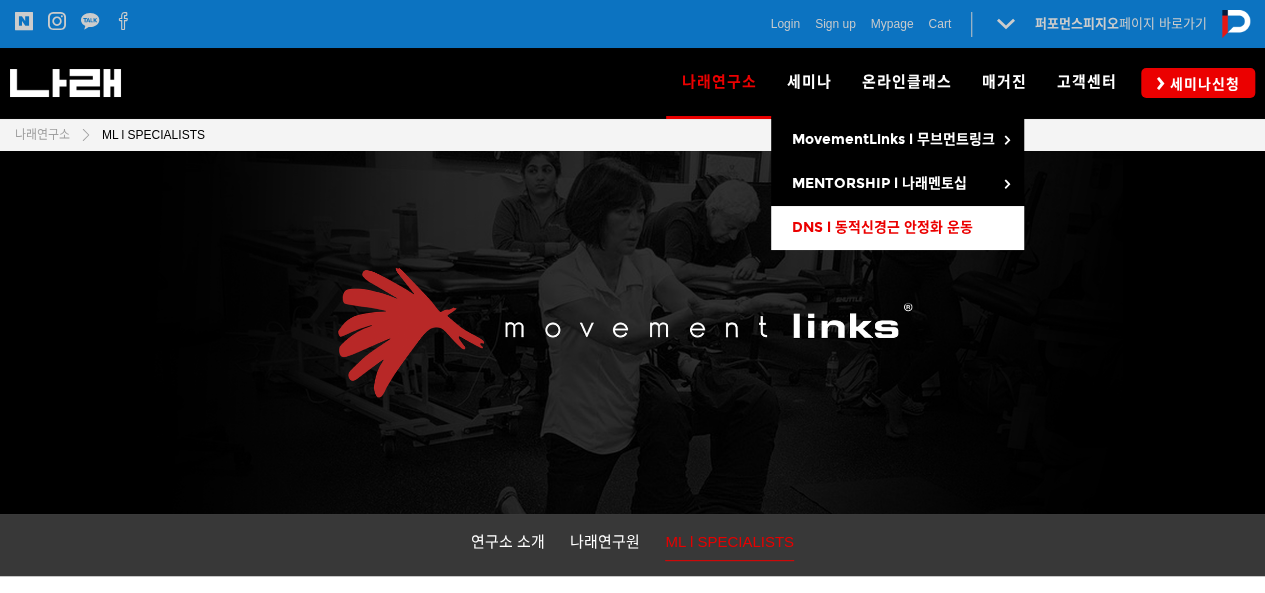 click on "DNS l 동적신경근 안정화 운동" at bounding box center (897, 228) 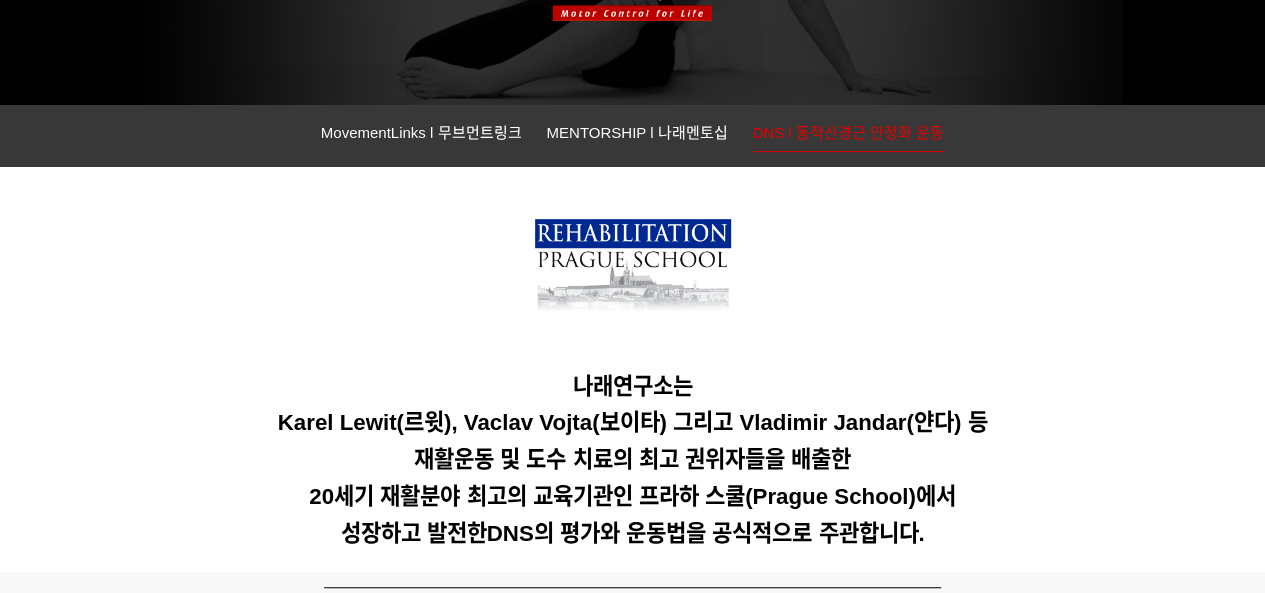 scroll, scrollTop: 0, scrollLeft: 0, axis: both 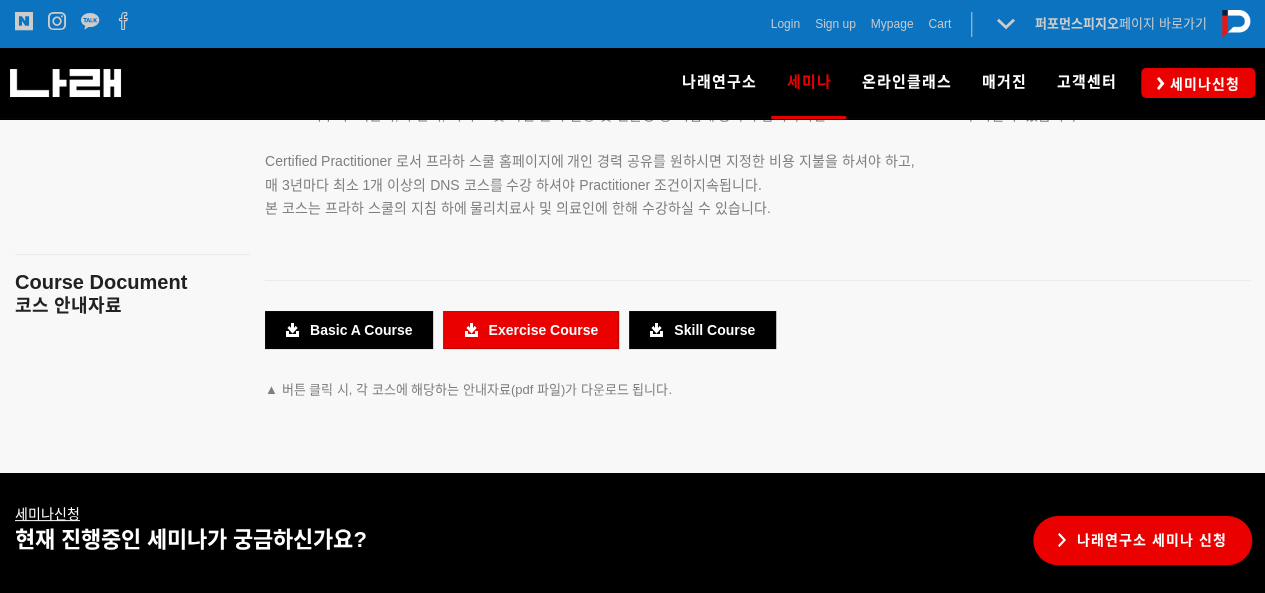 click on "Exercise Course" at bounding box center [531, 330] 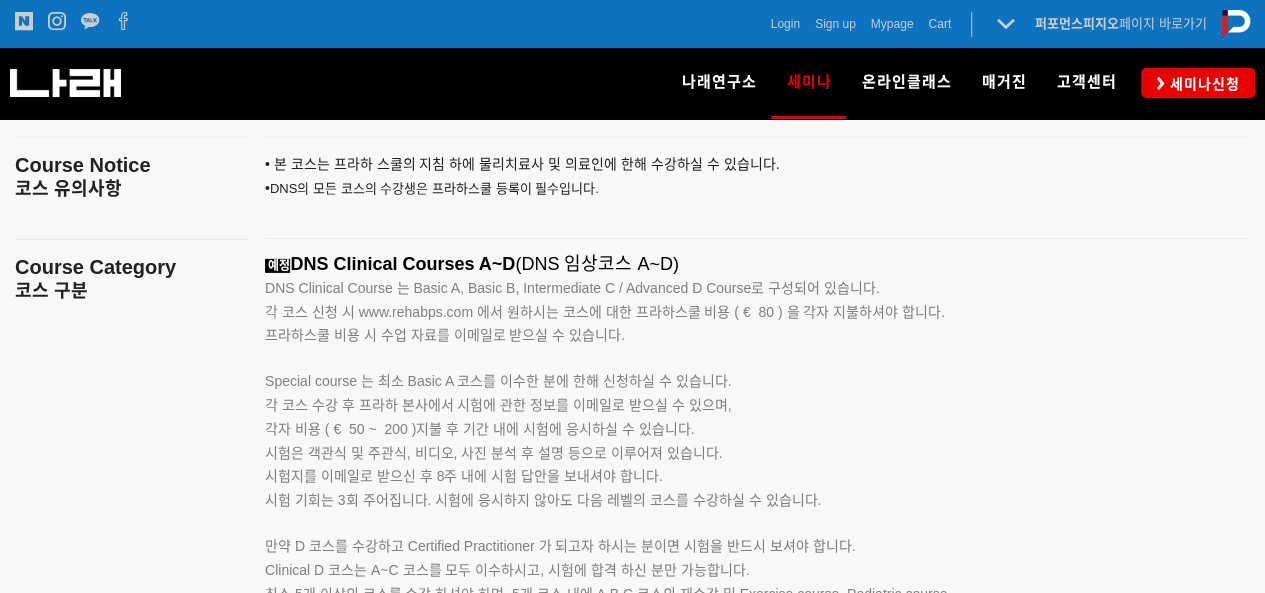 scroll, scrollTop: 3136, scrollLeft: 0, axis: vertical 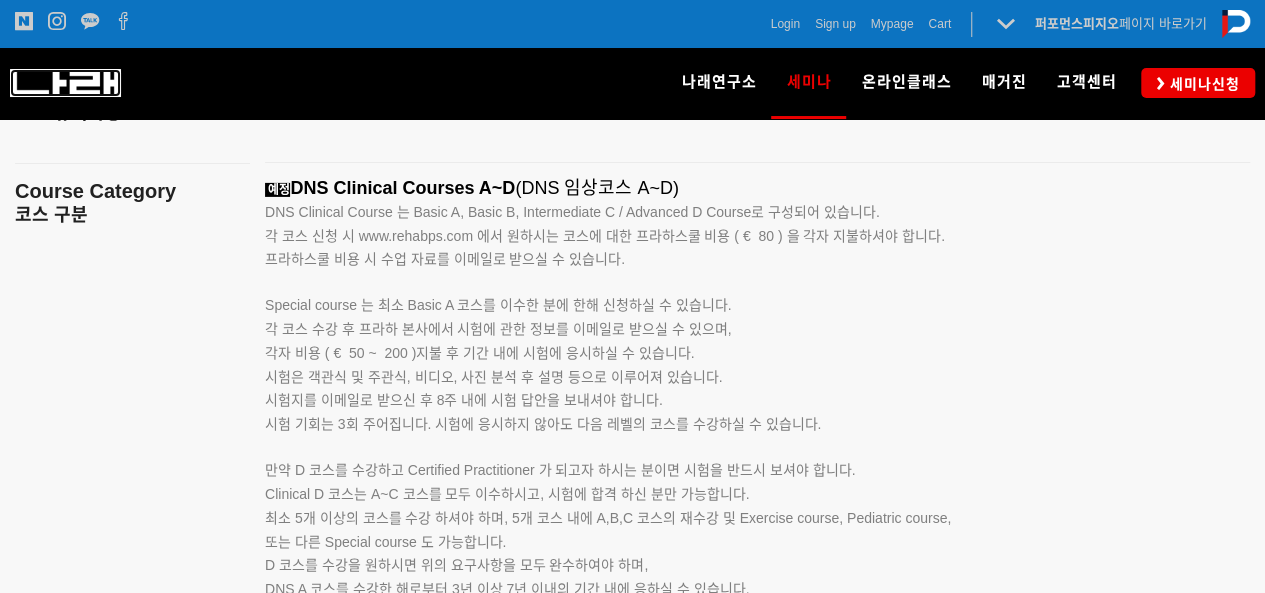 click at bounding box center [65, 83] 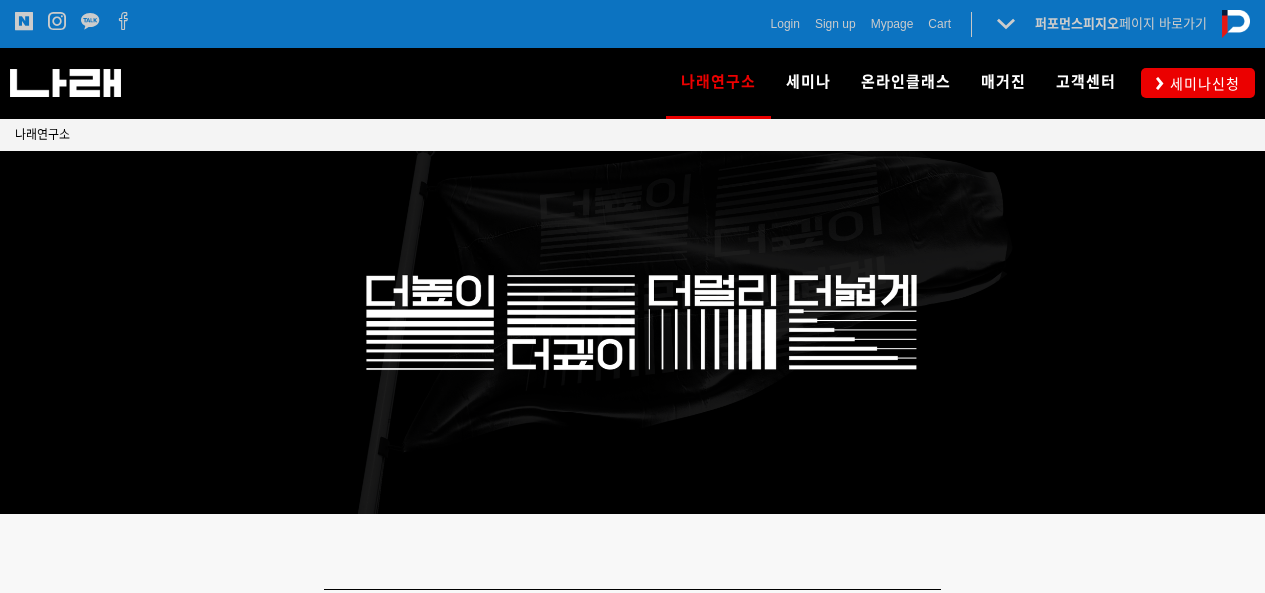 scroll, scrollTop: 0, scrollLeft: 0, axis: both 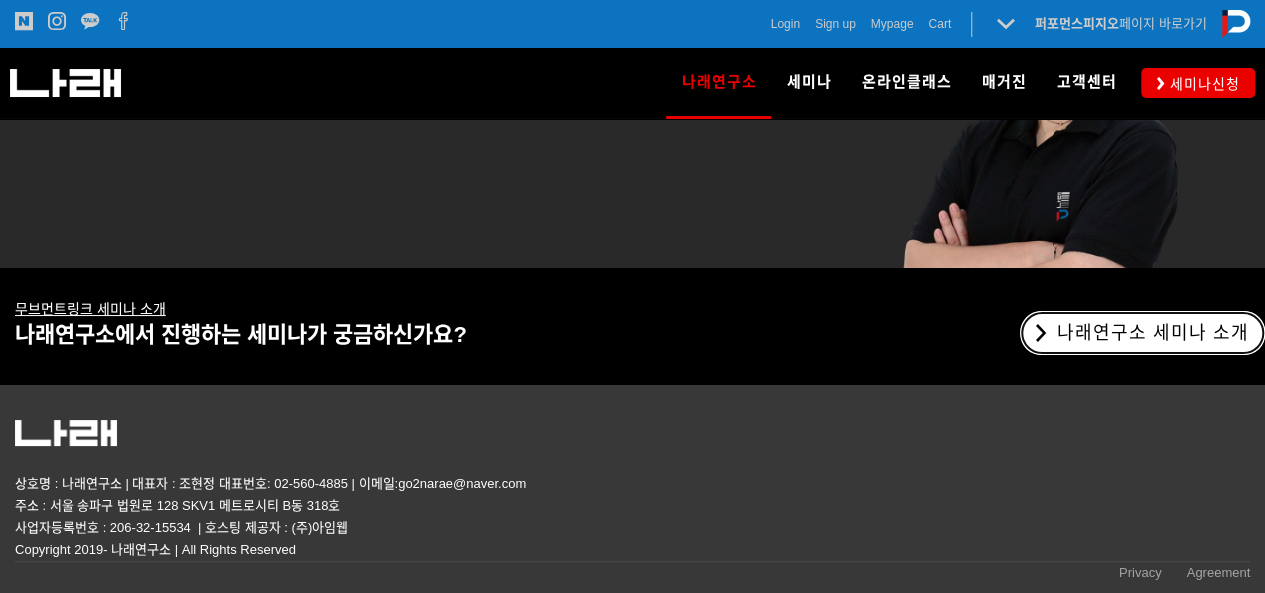 click on "나래연구소 세미나 소개" at bounding box center [1142, 333] 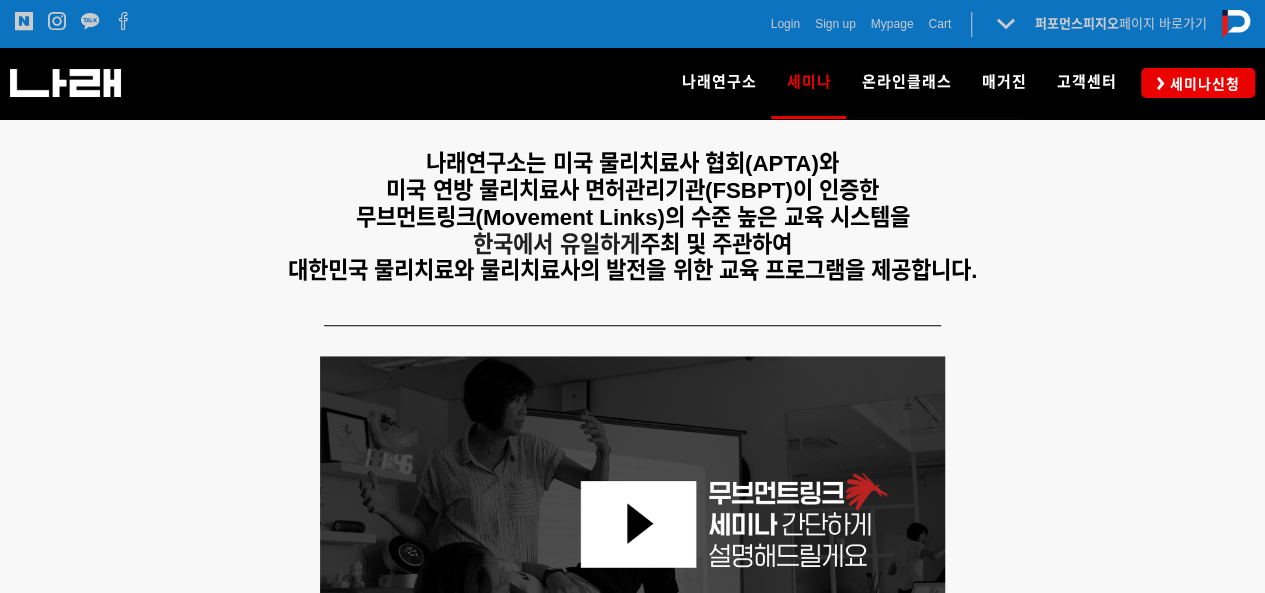 scroll, scrollTop: 600, scrollLeft: 0, axis: vertical 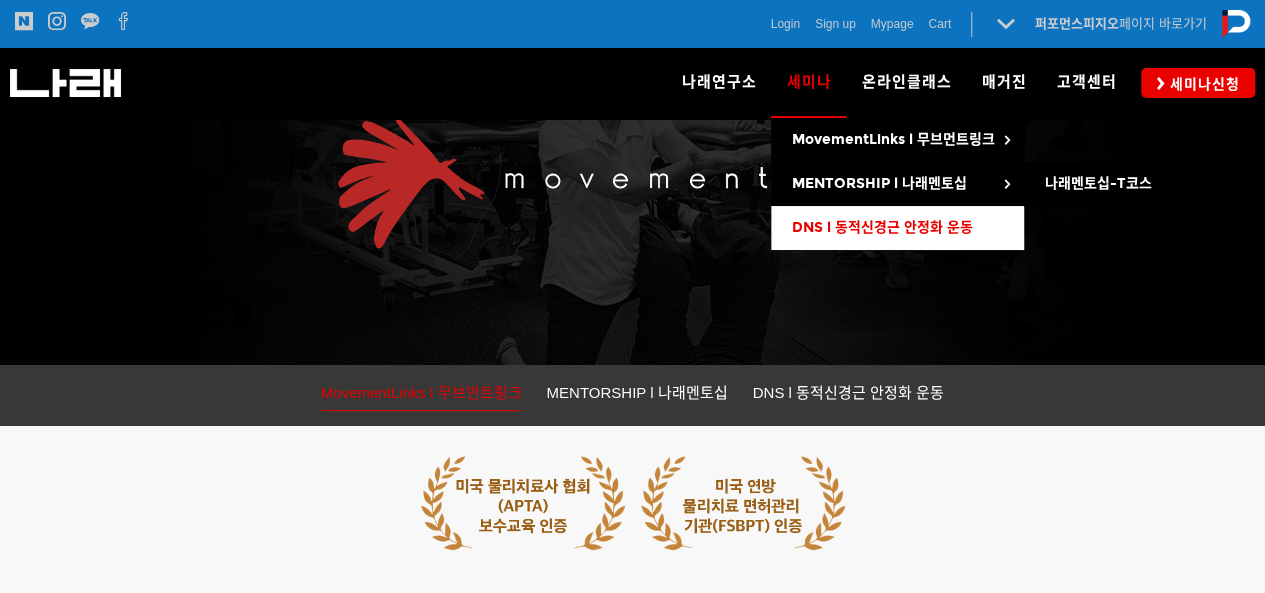 click on "DNS l 동적신경근 안정화 운동" at bounding box center [897, 228] 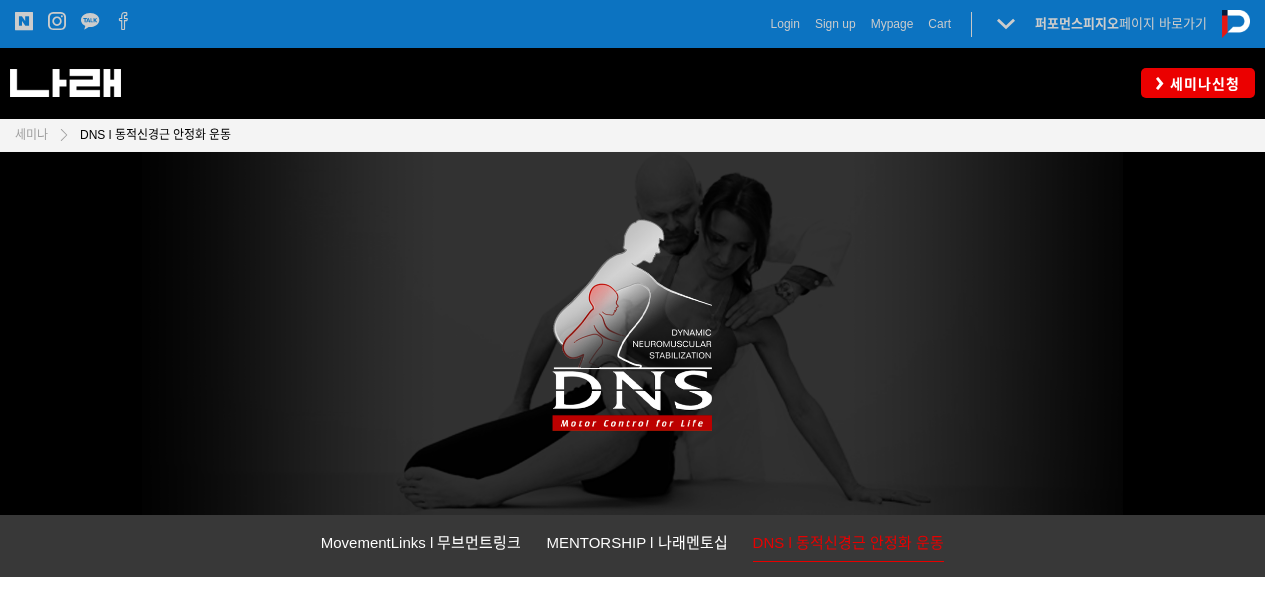 scroll, scrollTop: 818, scrollLeft: 0, axis: vertical 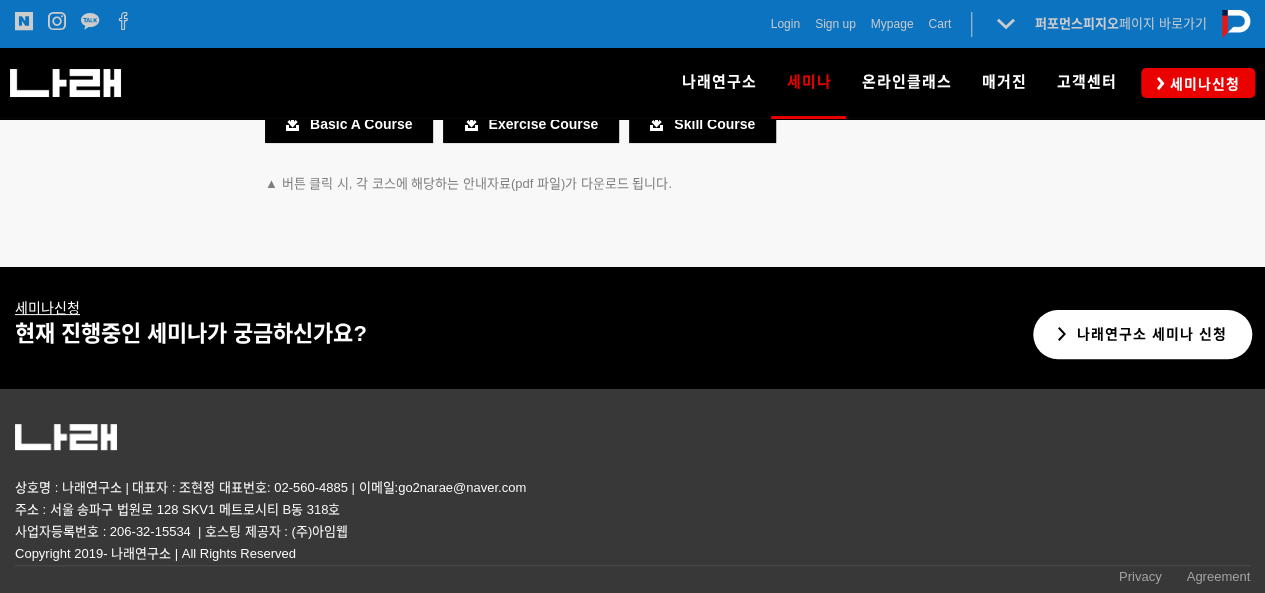 click on "나래연구소 세미나 신청" at bounding box center (1142, 334) 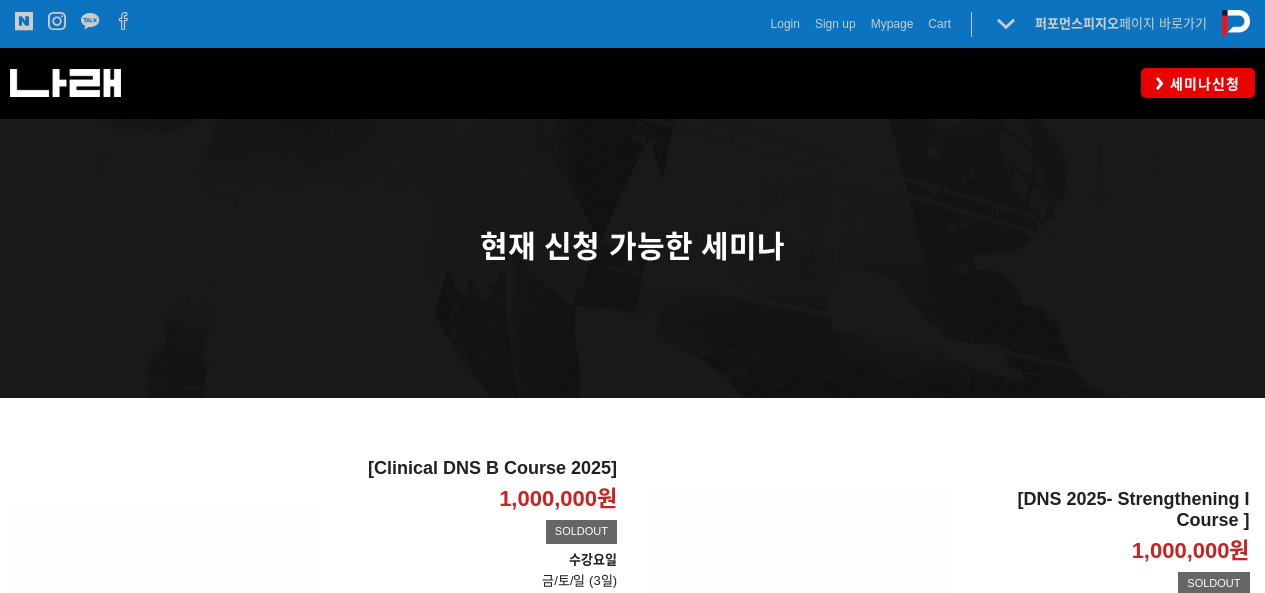 scroll, scrollTop: 0, scrollLeft: 0, axis: both 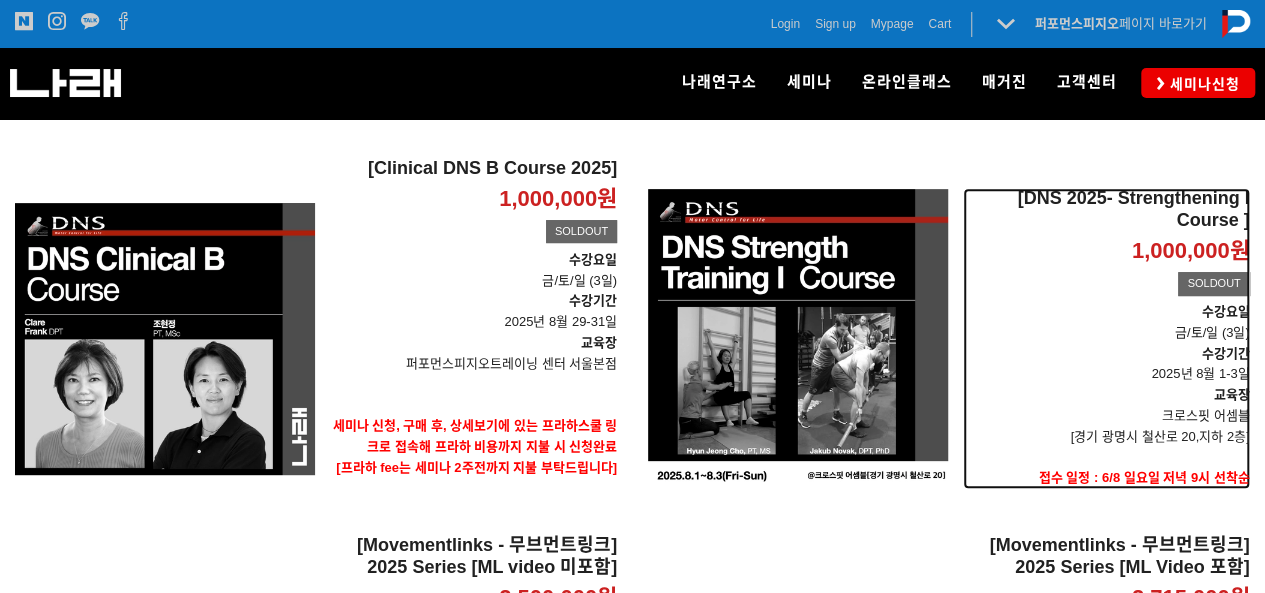 click on "[DNS 2025- Strengthening I Course ]" at bounding box center [1106, 209] 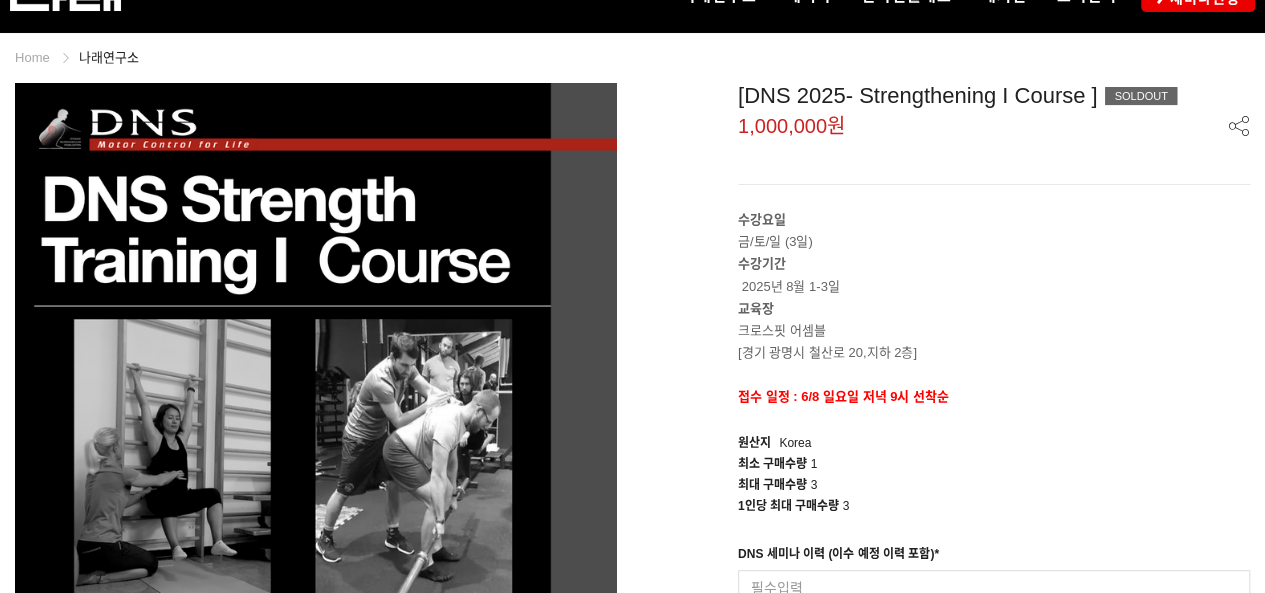 scroll, scrollTop: 200, scrollLeft: 0, axis: vertical 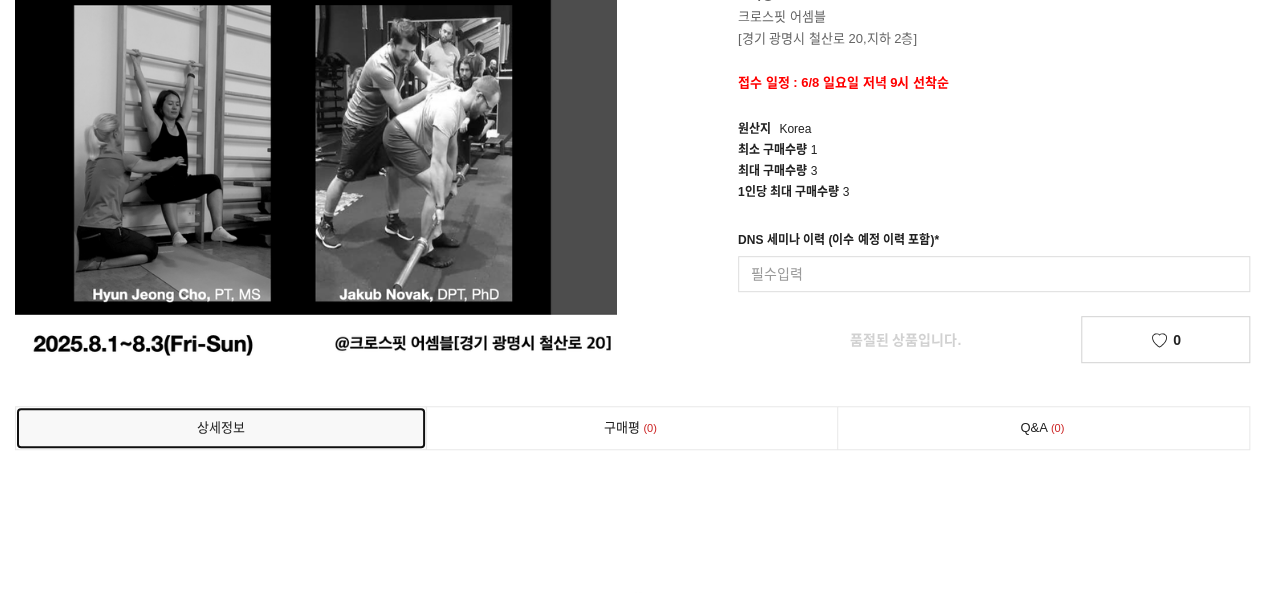 click on "상세정보" at bounding box center [221, 428] 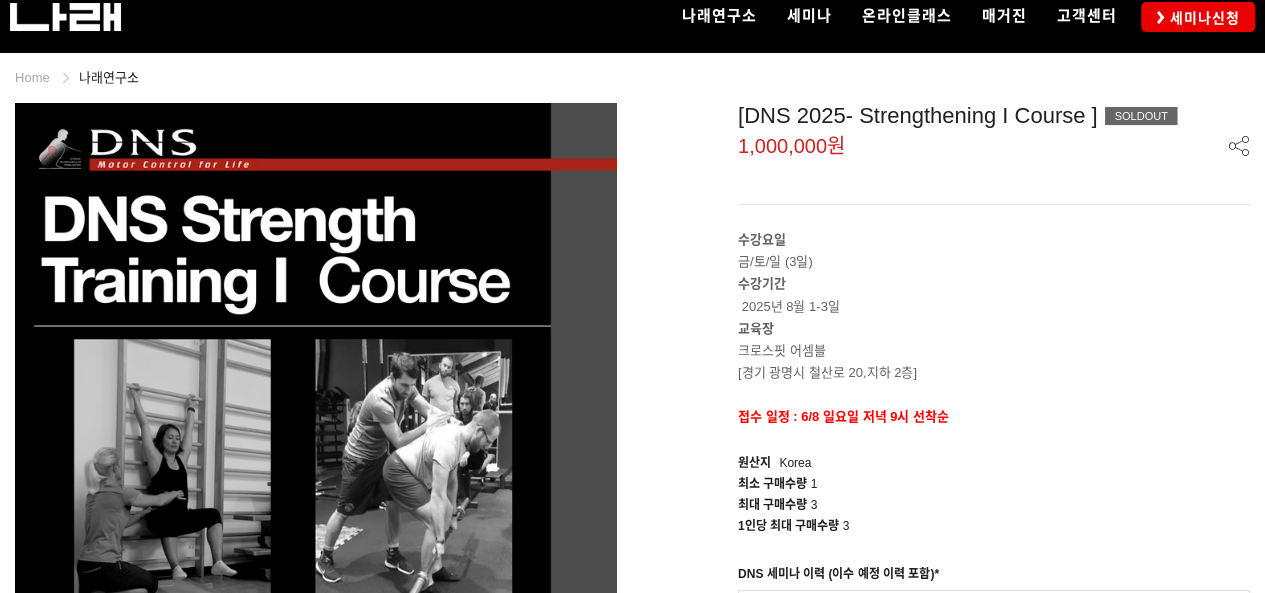 scroll, scrollTop: 0, scrollLeft: 0, axis: both 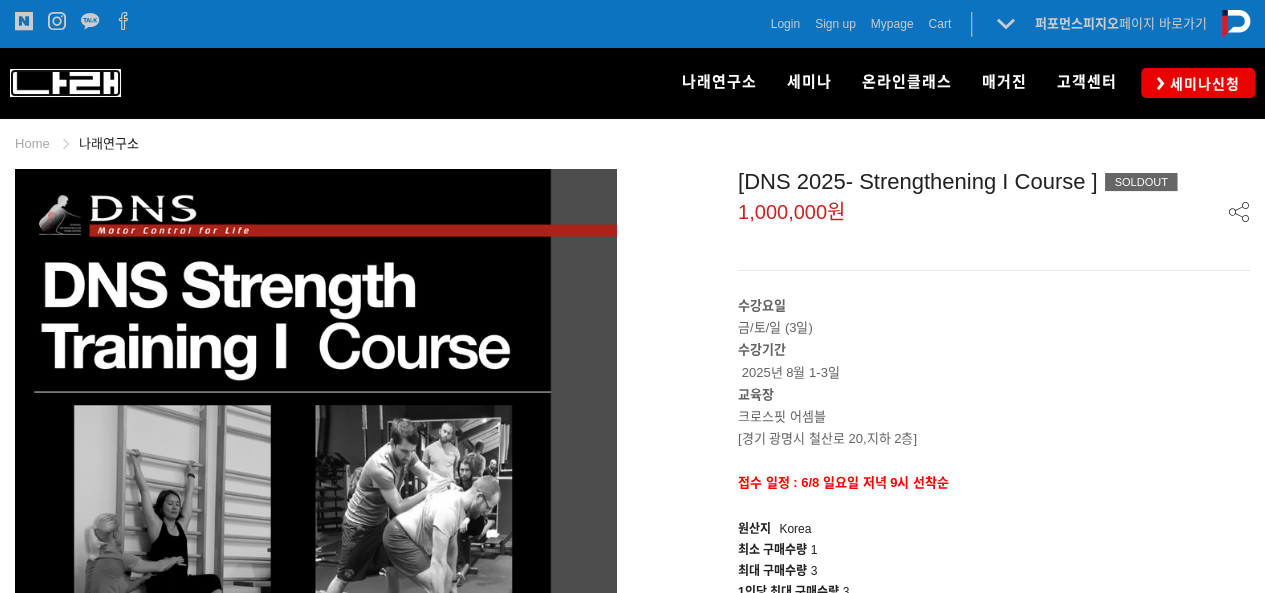 click at bounding box center [65, 83] 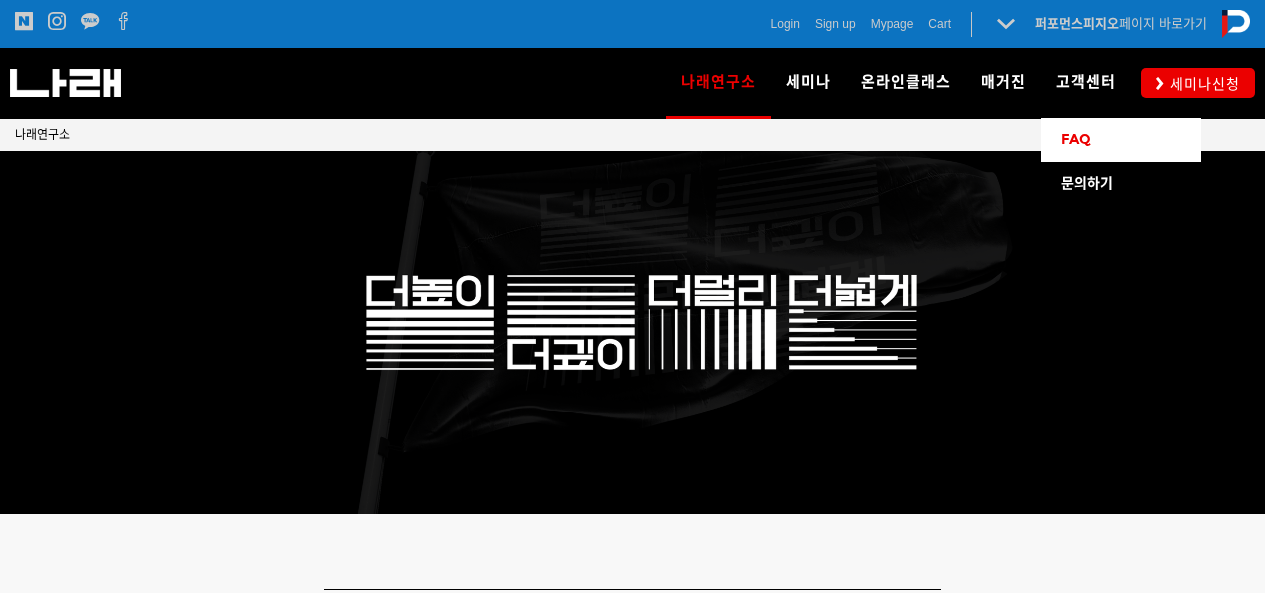 scroll, scrollTop: 0, scrollLeft: 0, axis: both 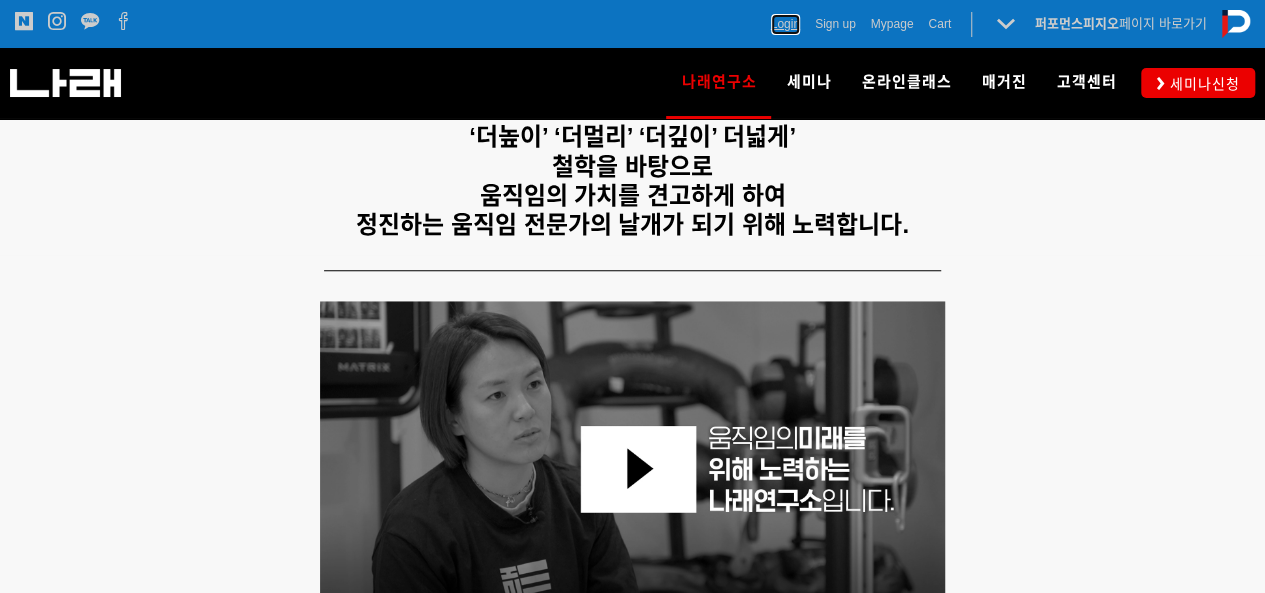 click on "Login" at bounding box center (785, 24) 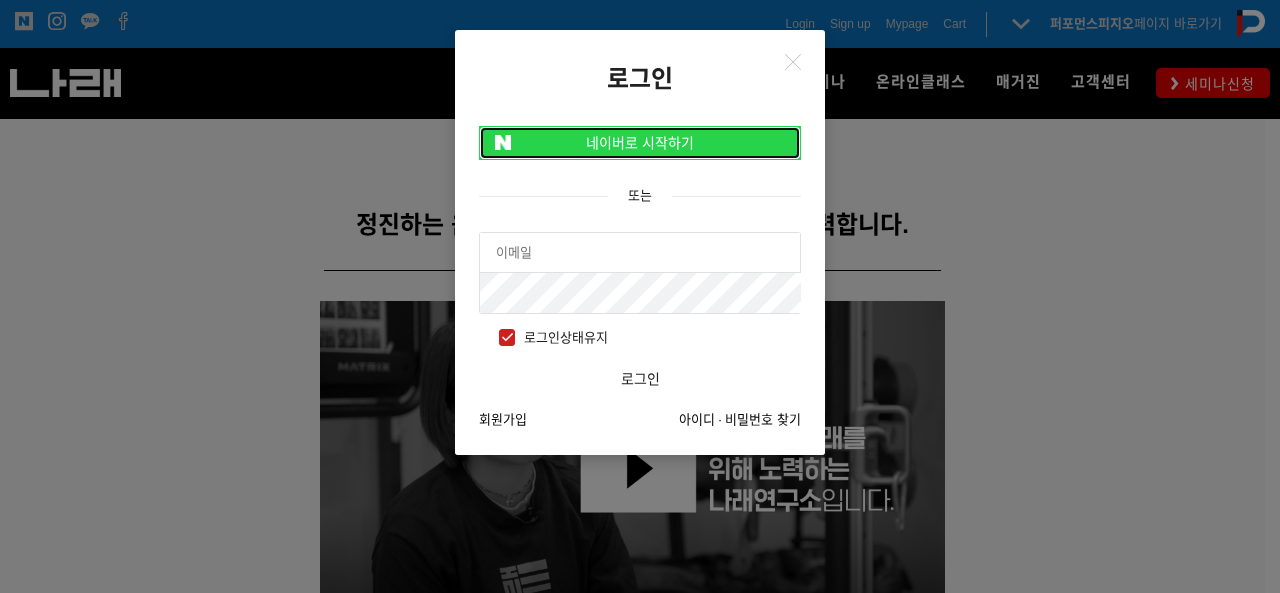 click on "네이버로 시작하기" at bounding box center [640, 143] 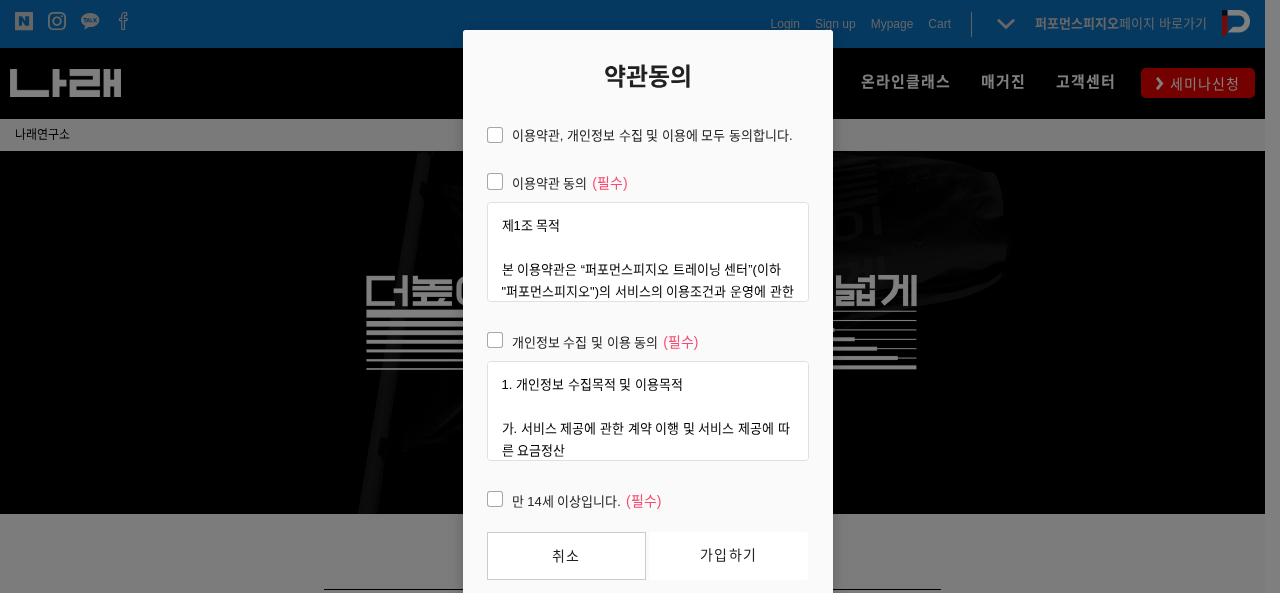 scroll, scrollTop: 0, scrollLeft: 0, axis: both 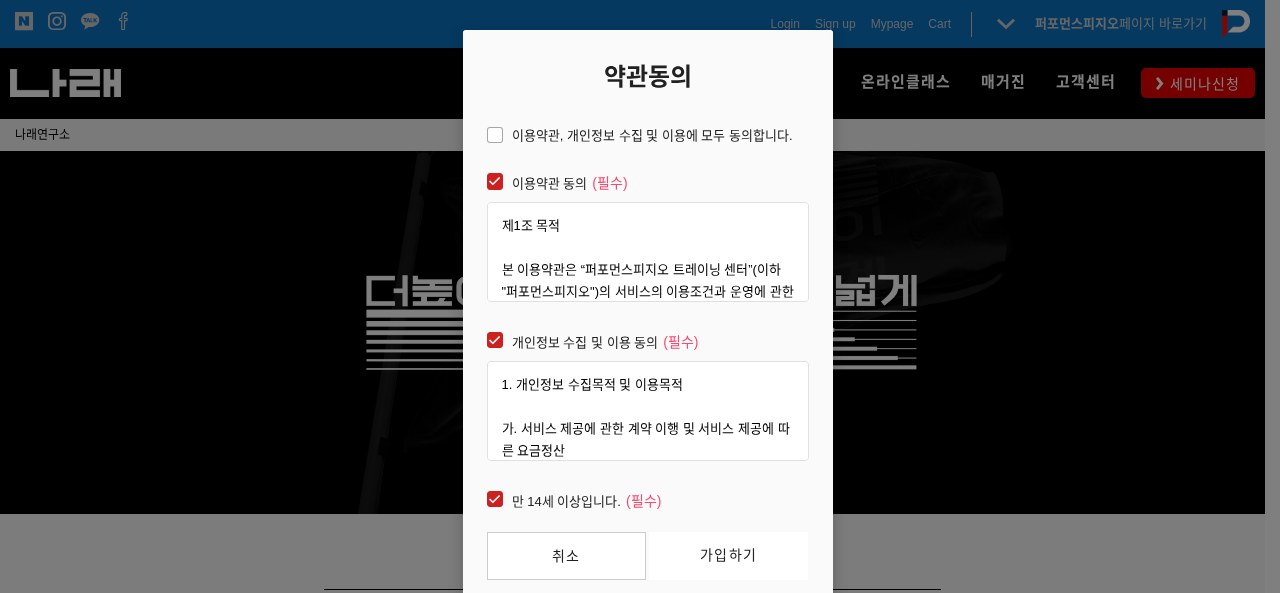 checkbox on "true" 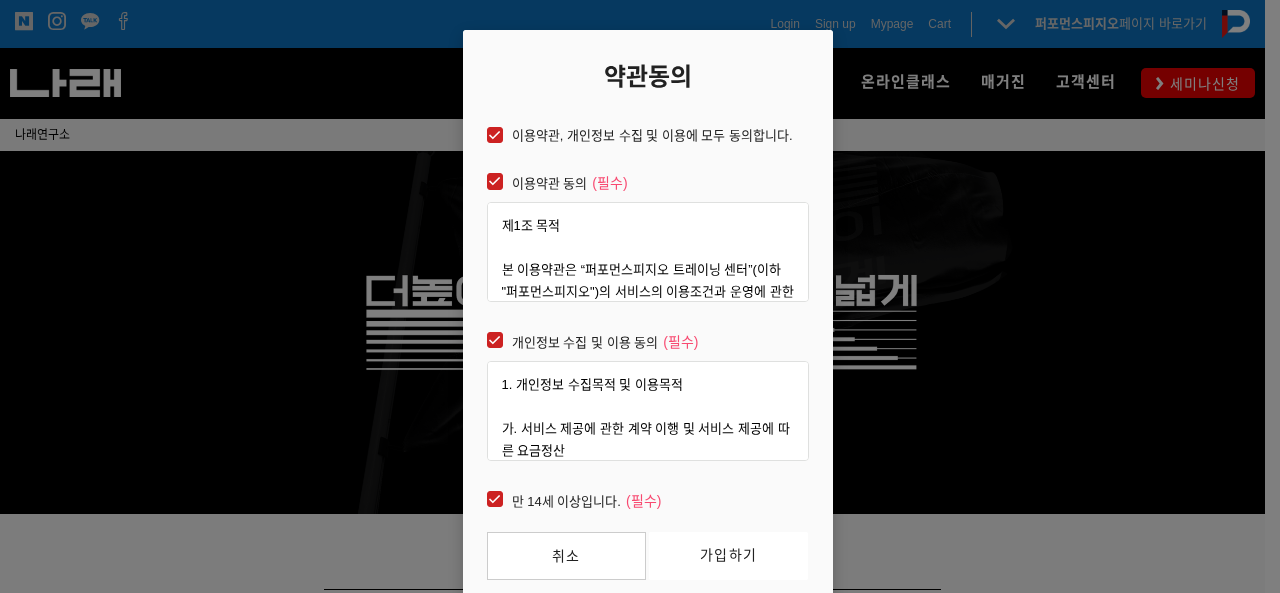 checkbox on "true" 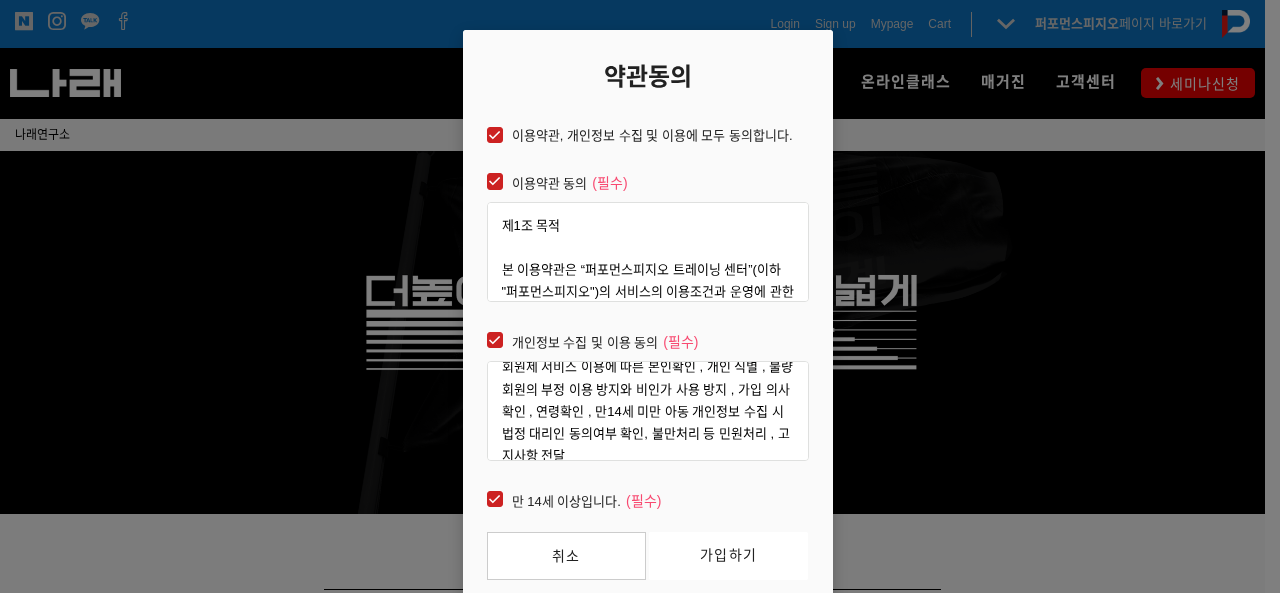 scroll, scrollTop: 200, scrollLeft: 0, axis: vertical 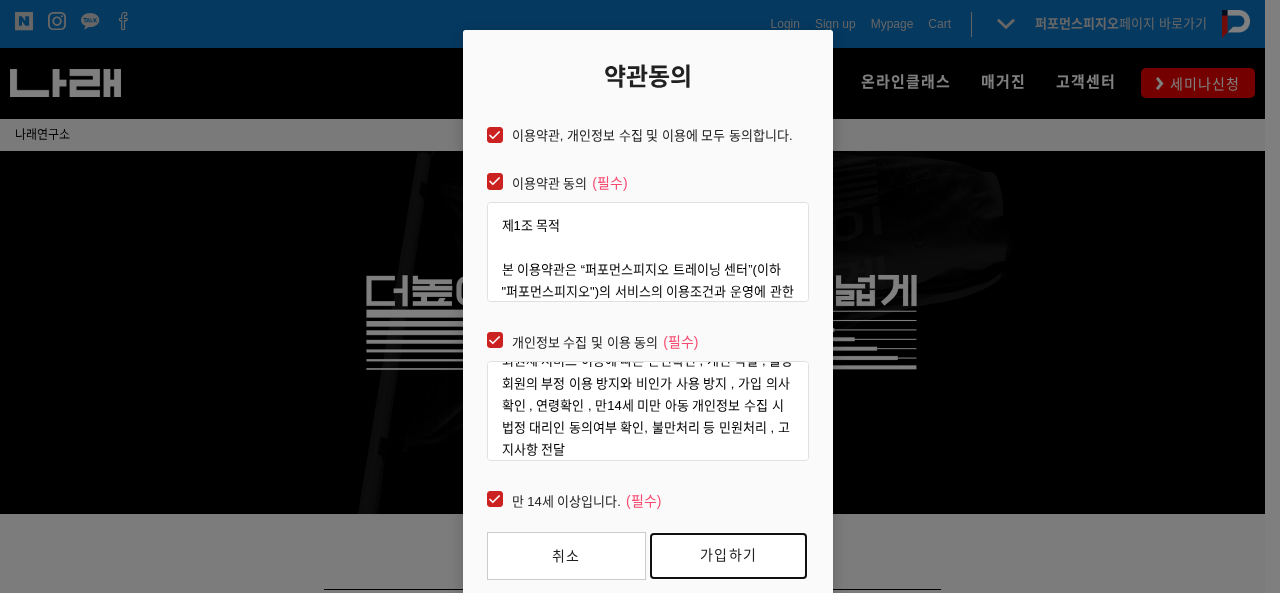 click on "가입하기" at bounding box center [728, 556] 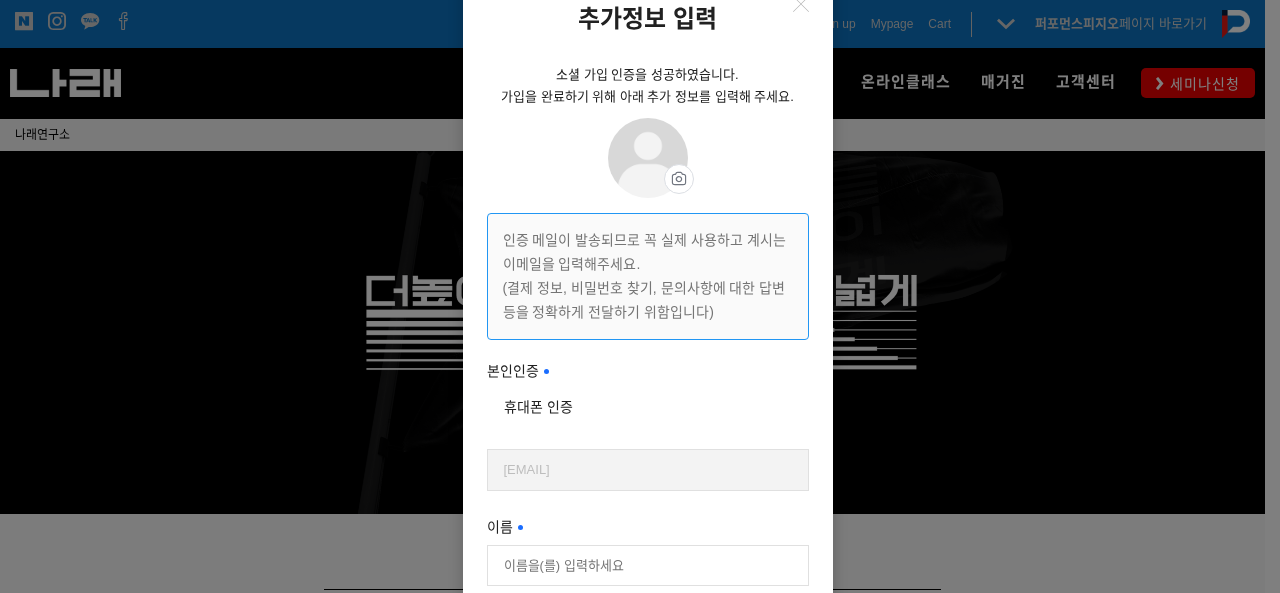 scroll, scrollTop: 100, scrollLeft: 0, axis: vertical 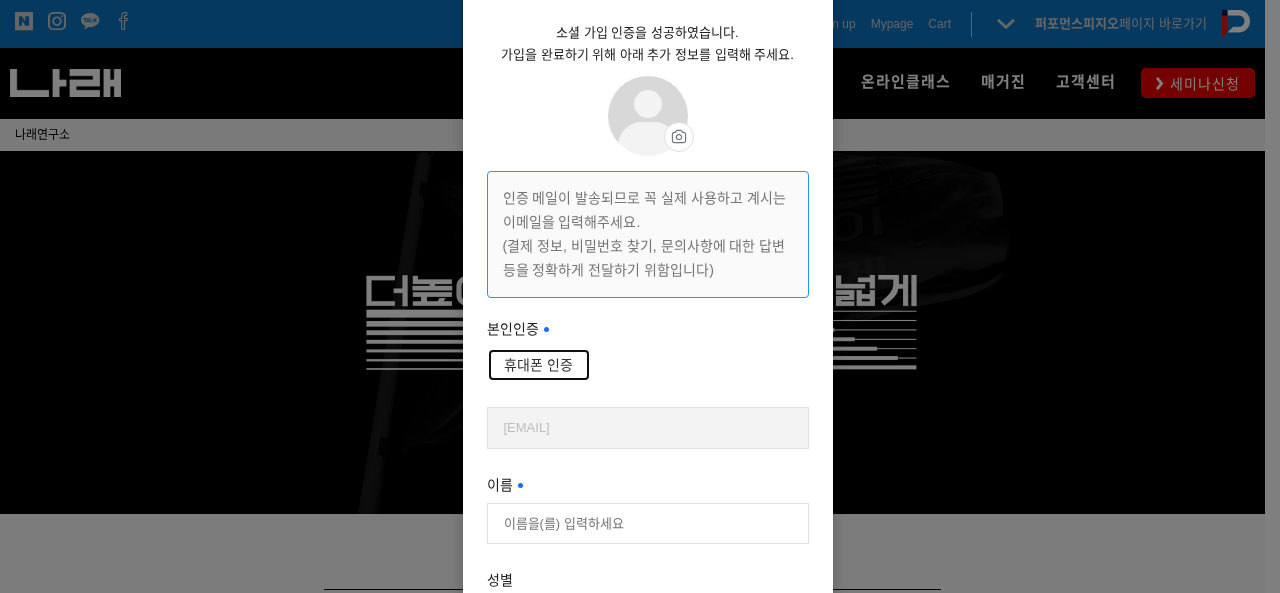 click on "휴대폰 인증" at bounding box center [539, 365] 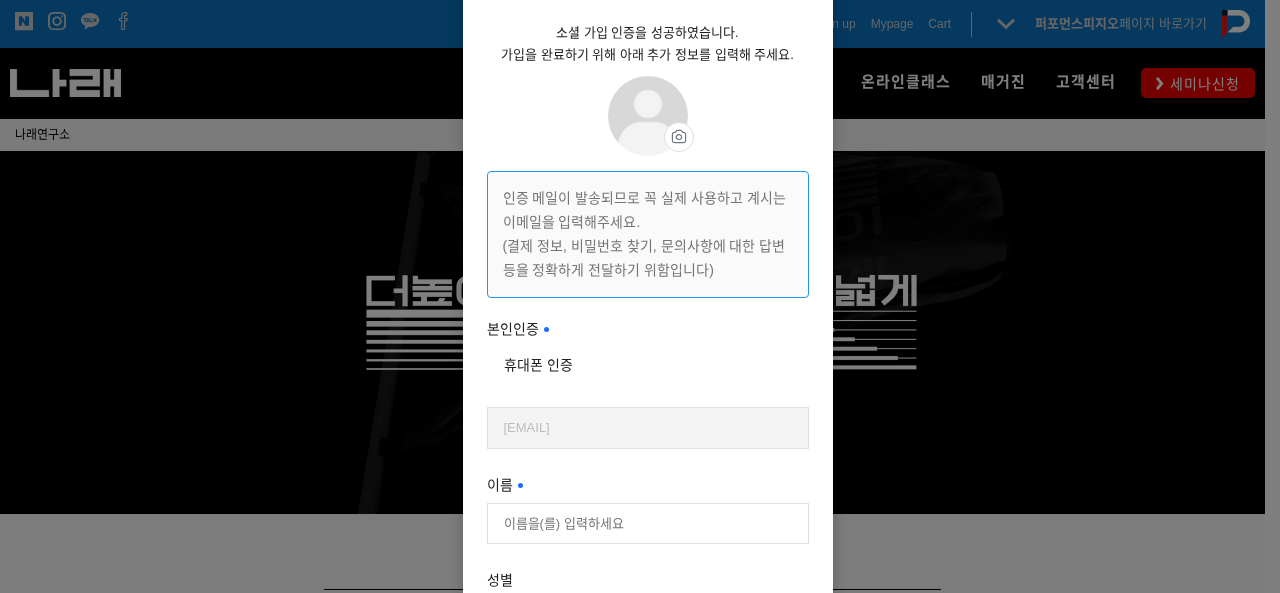 type on "권영서" 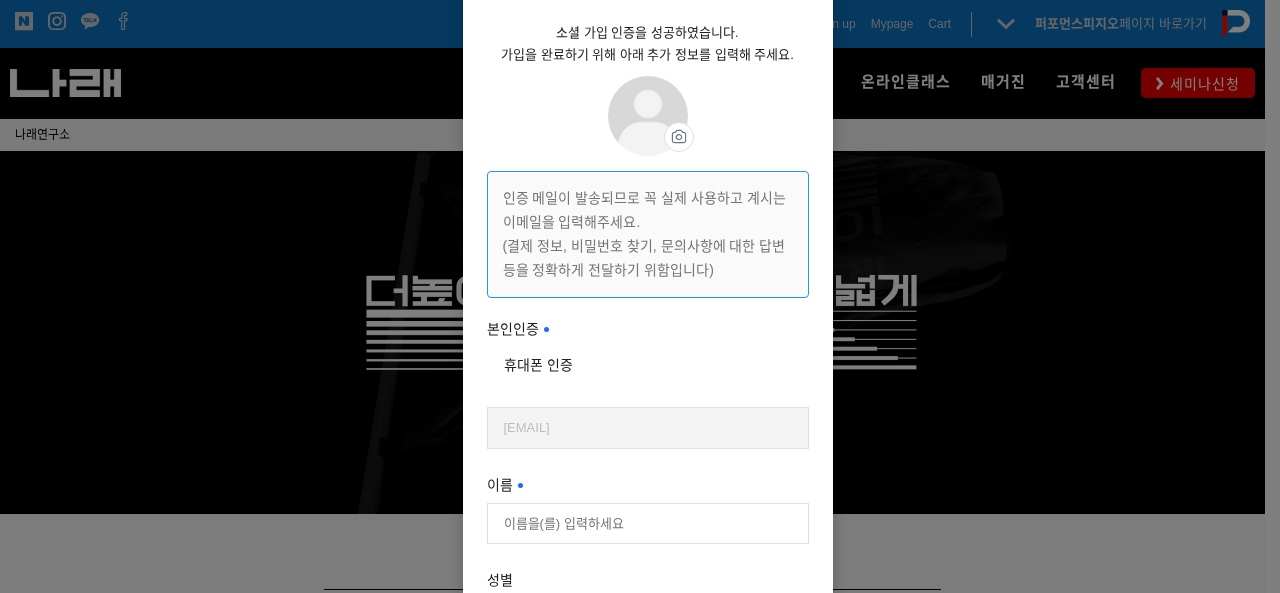 type on "01094890034" 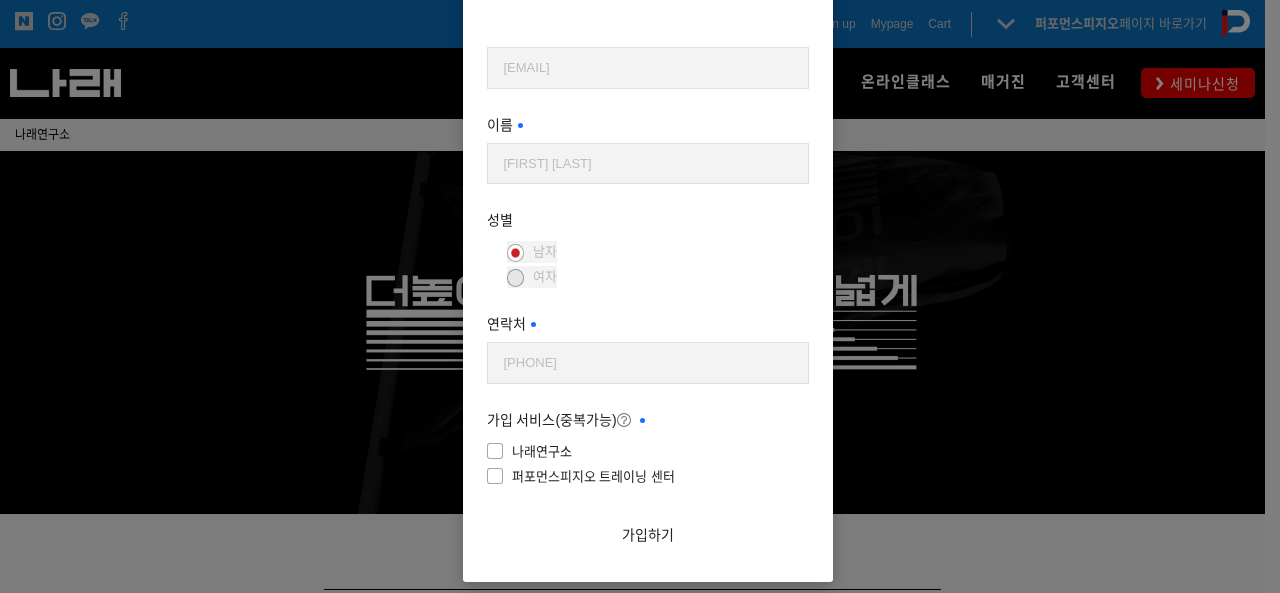 scroll, scrollTop: 500, scrollLeft: 0, axis: vertical 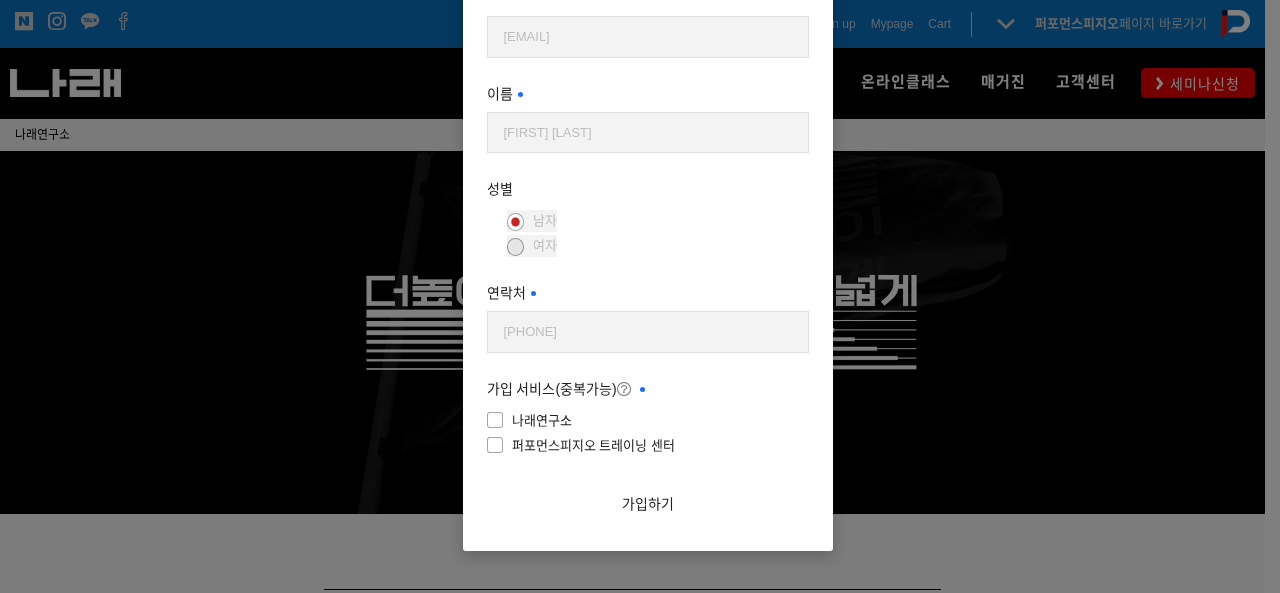 click on "나래연구소" at bounding box center (529, 421) 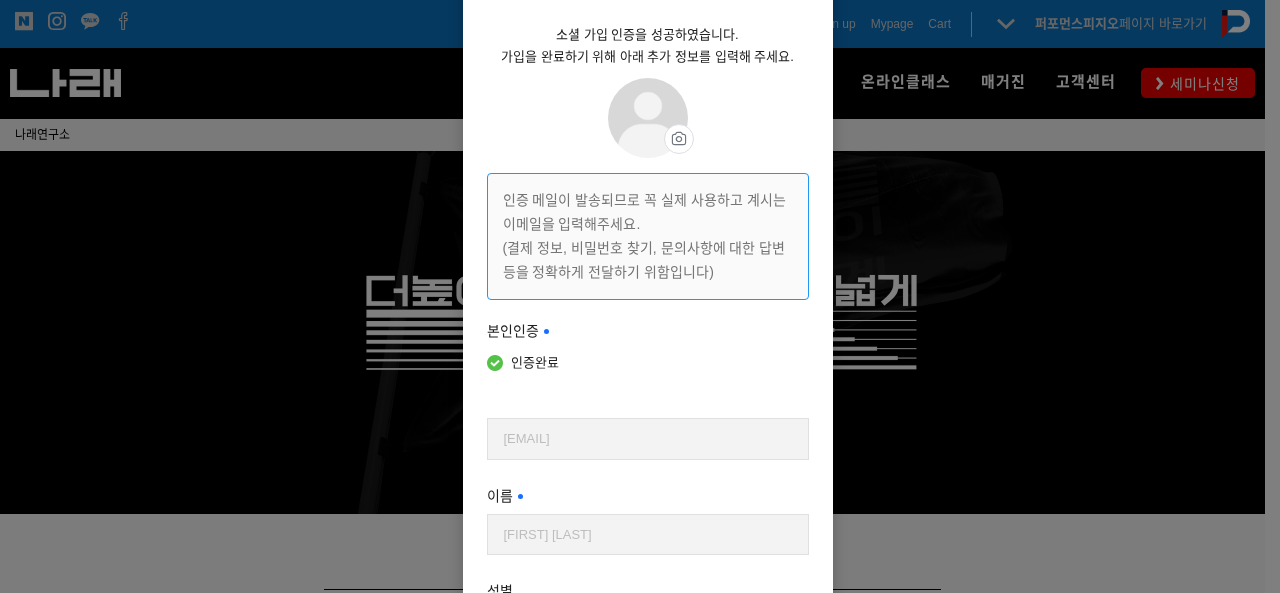 scroll, scrollTop: 500, scrollLeft: 0, axis: vertical 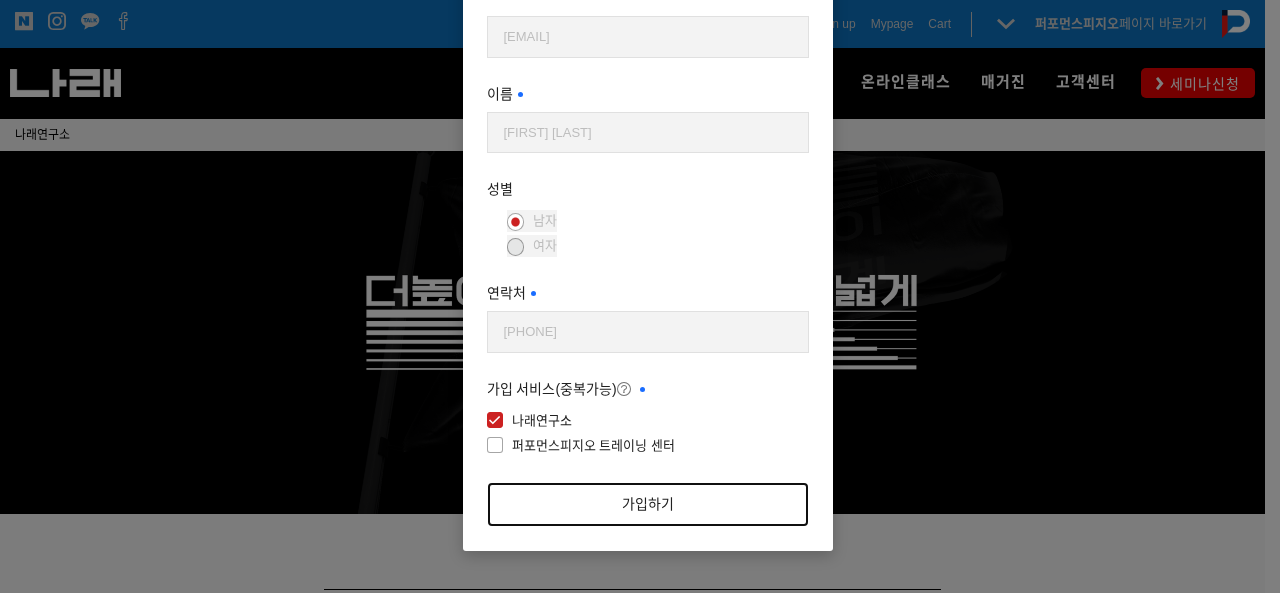 click on "가입하기" at bounding box center (648, 504) 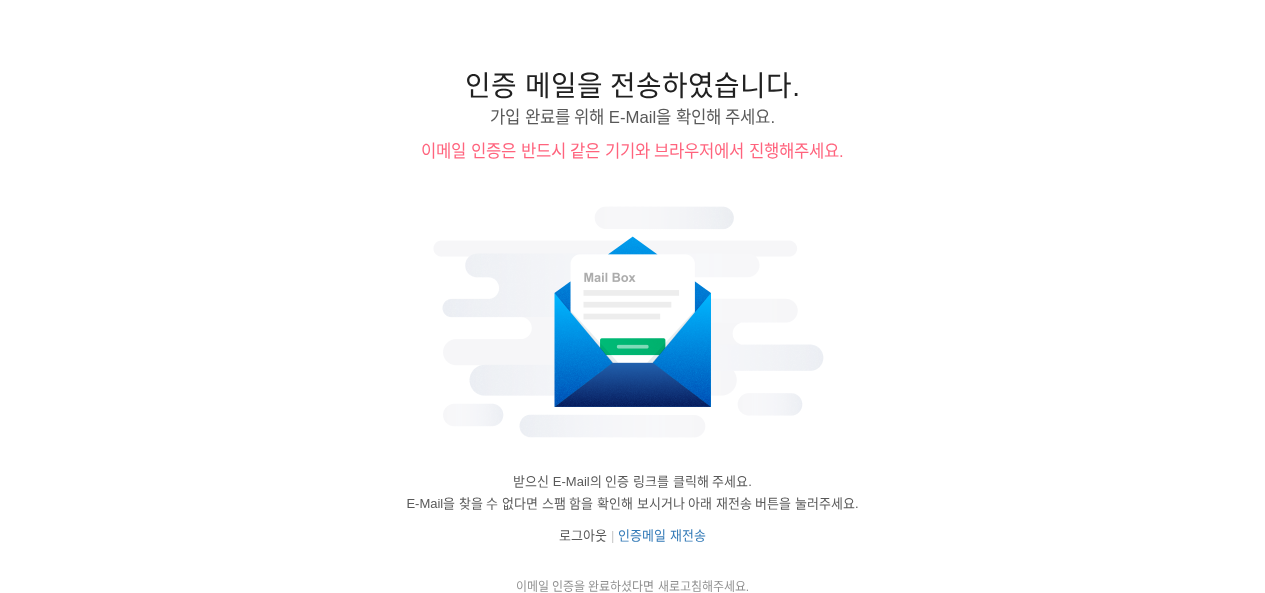 scroll, scrollTop: 0, scrollLeft: 0, axis: both 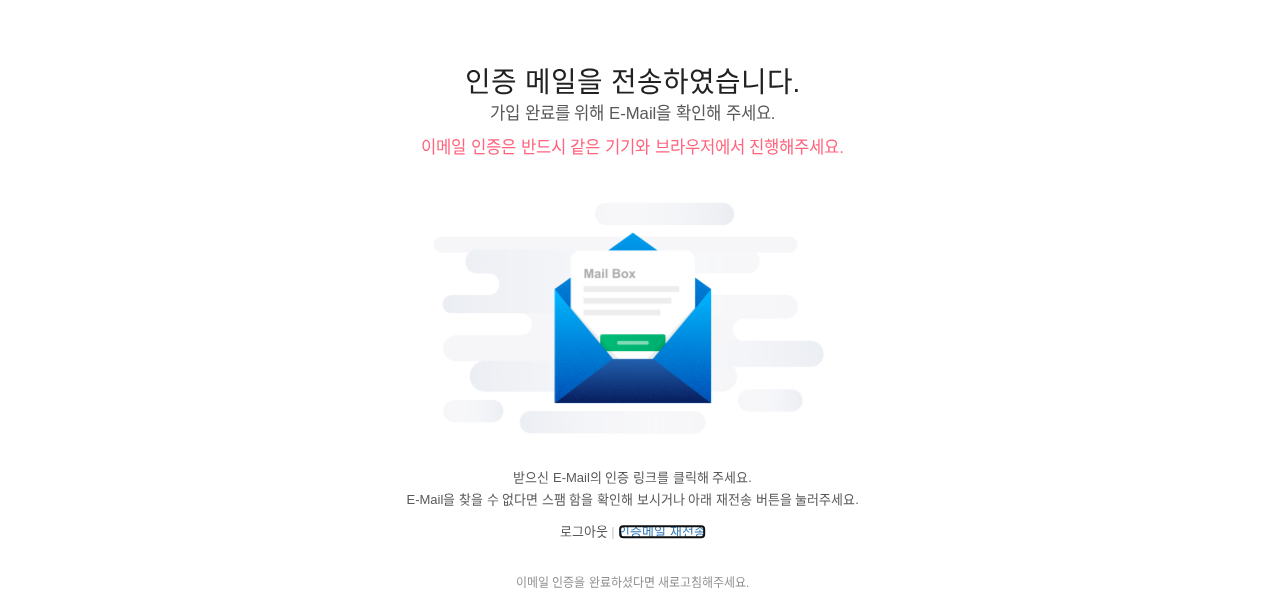click on "인증메일 재전송" at bounding box center [662, 531] 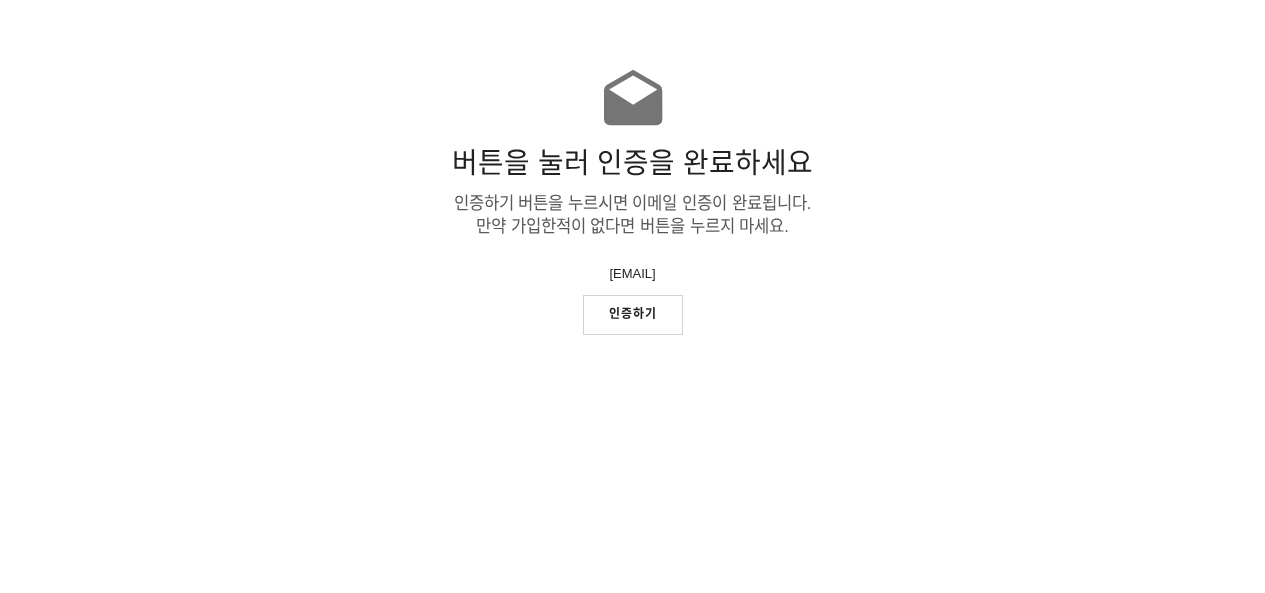 scroll, scrollTop: 0, scrollLeft: 0, axis: both 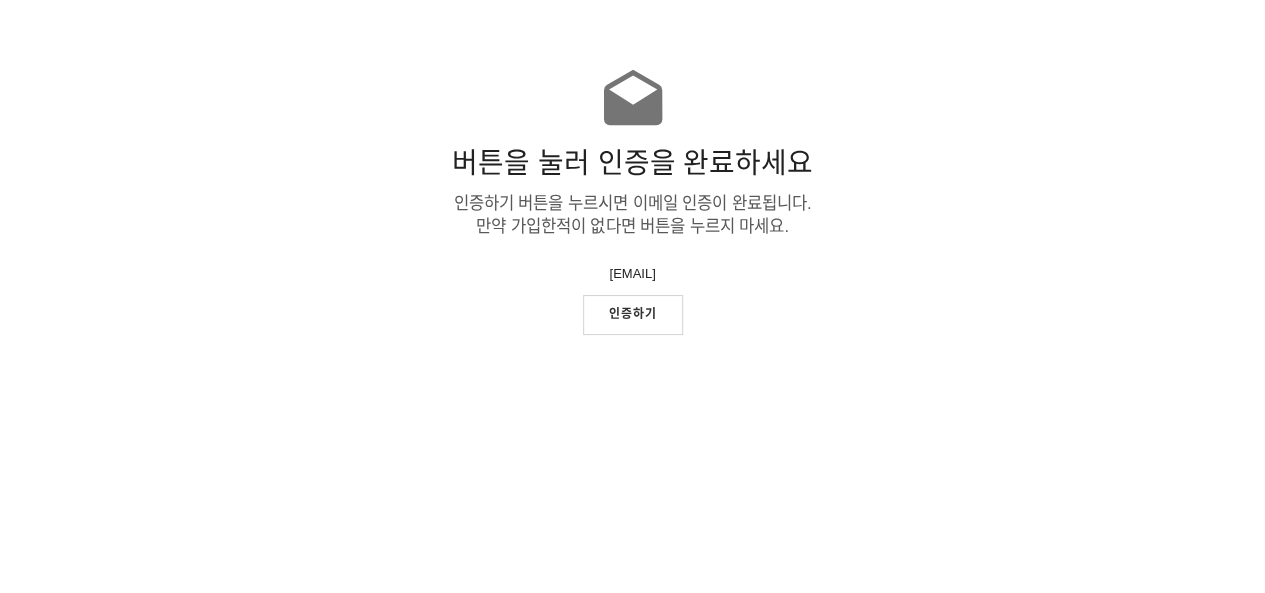 click on "인증하기" at bounding box center (633, 314) 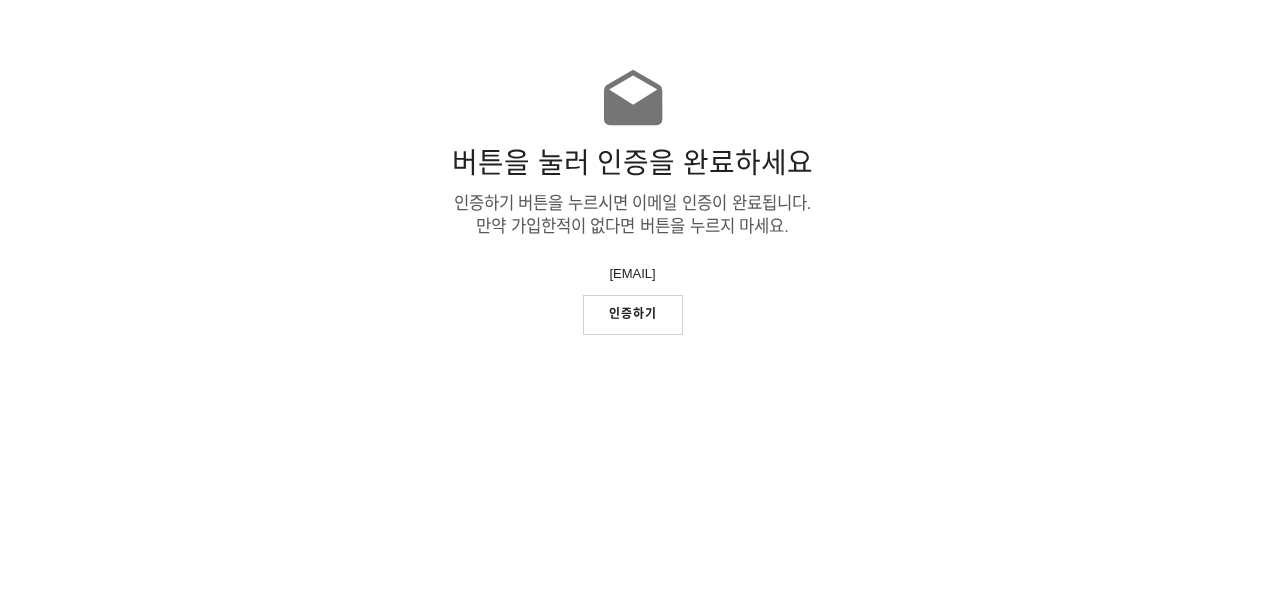 scroll, scrollTop: 0, scrollLeft: 0, axis: both 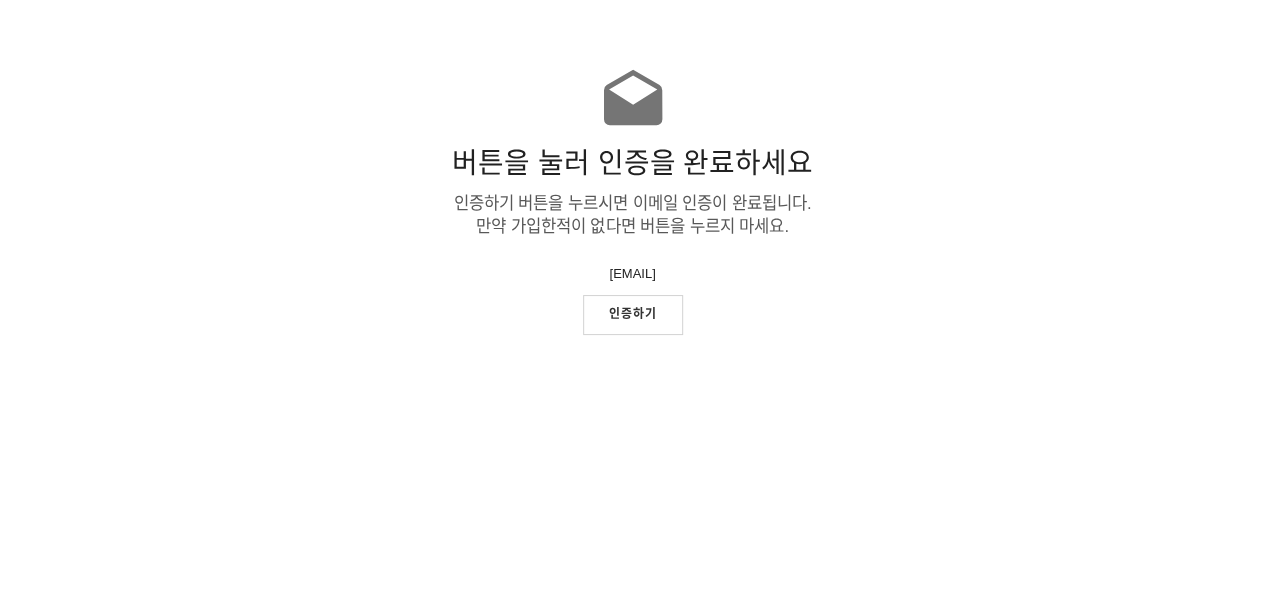 click on "인증하기" at bounding box center [633, 314] 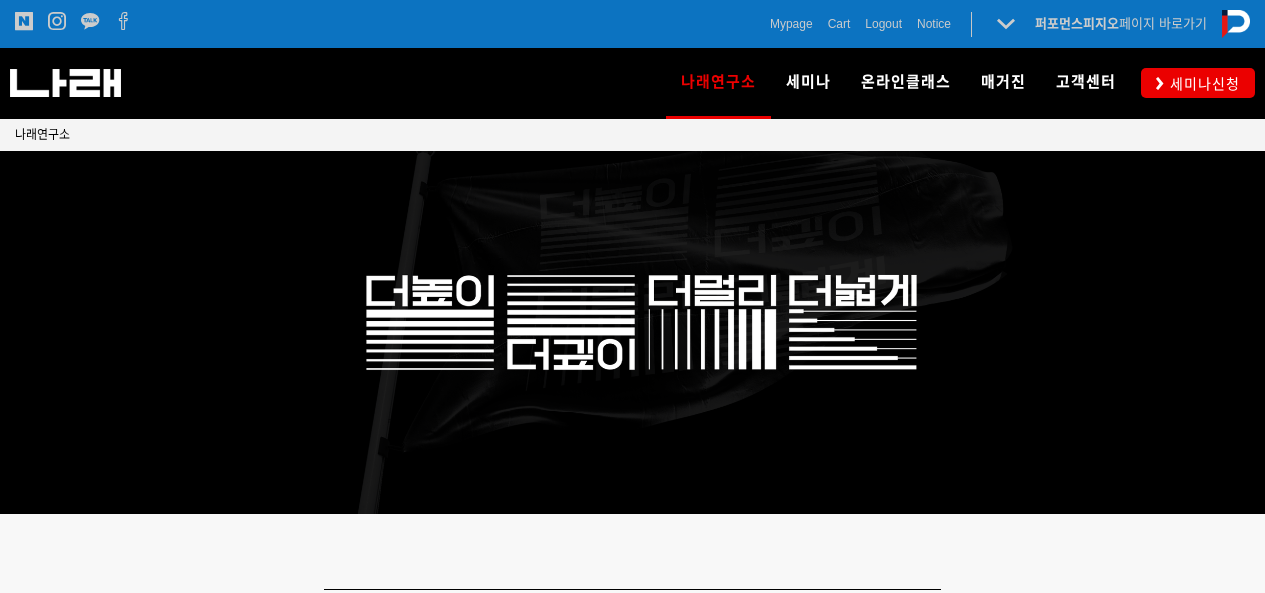 scroll, scrollTop: 0, scrollLeft: 0, axis: both 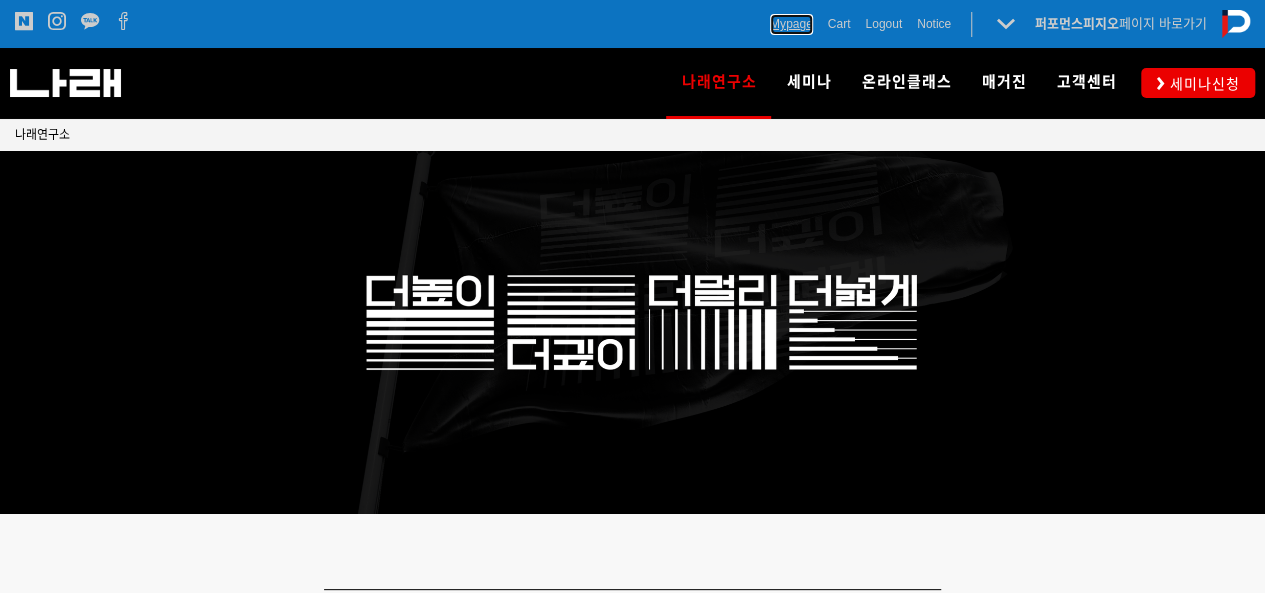 click on "Mypage" at bounding box center (791, 24) 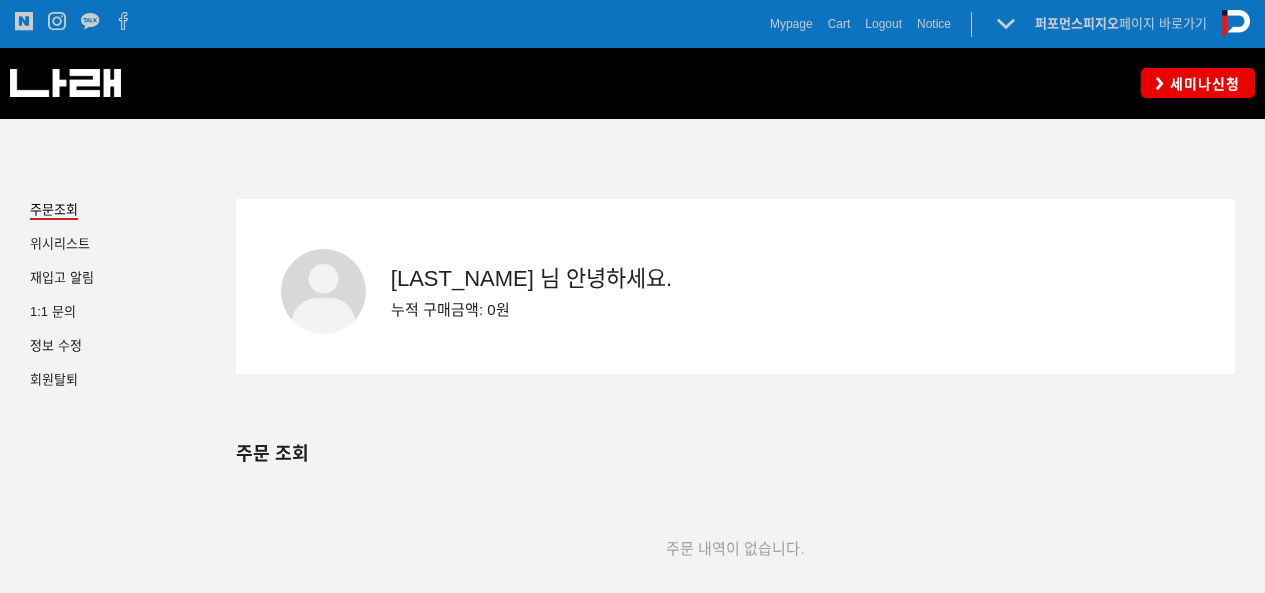 scroll, scrollTop: 200, scrollLeft: 0, axis: vertical 